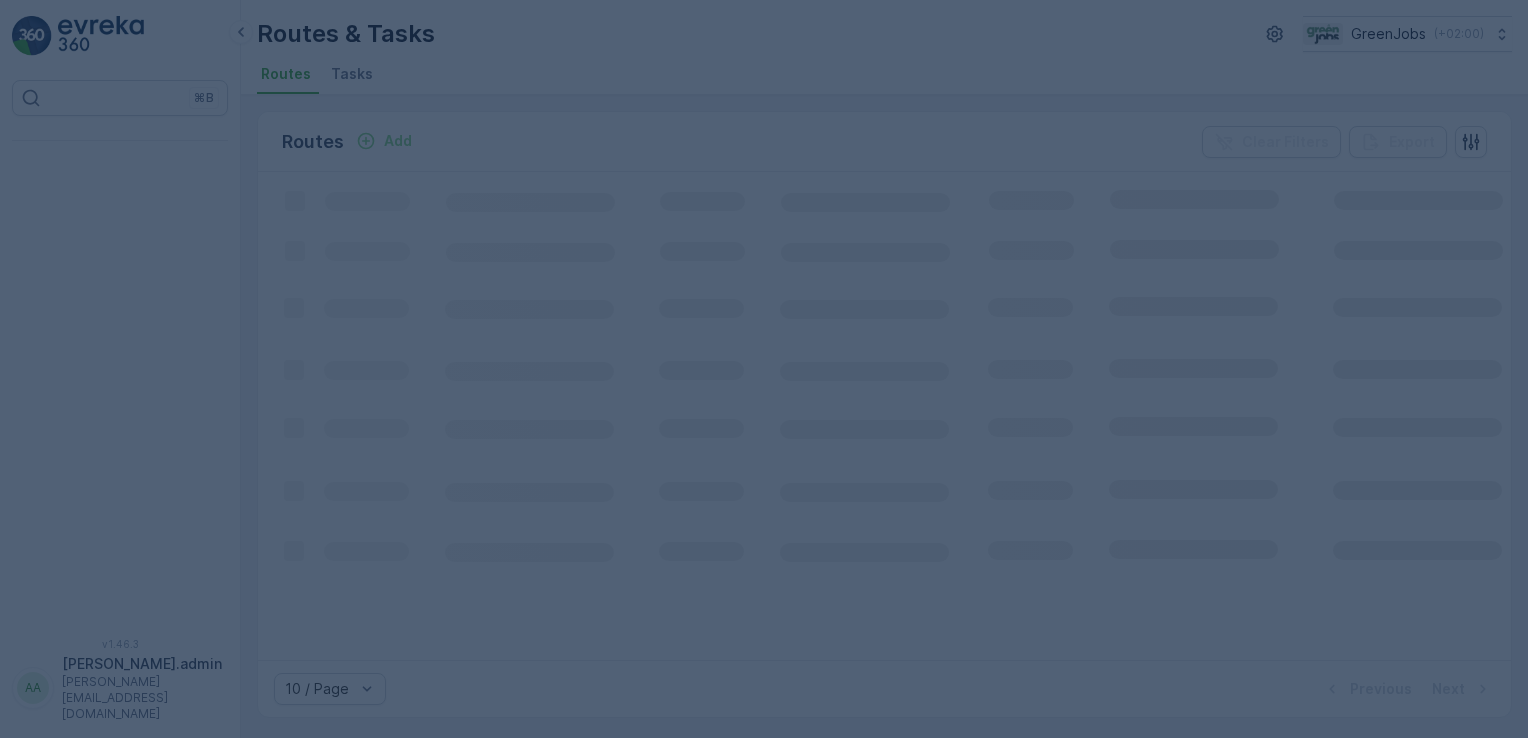 scroll, scrollTop: 0, scrollLeft: 0, axis: both 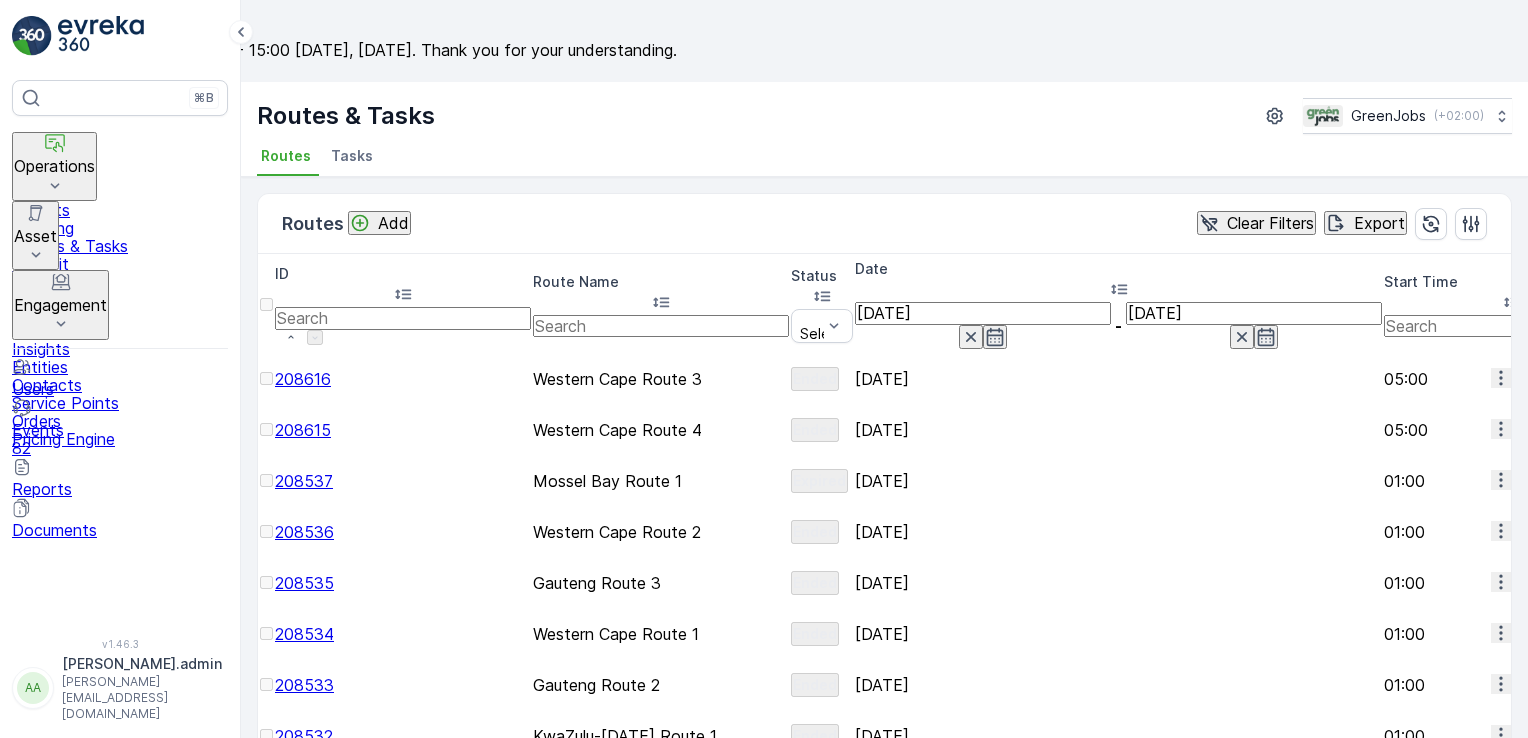 click on "[DATE]" at bounding box center (983, 313) 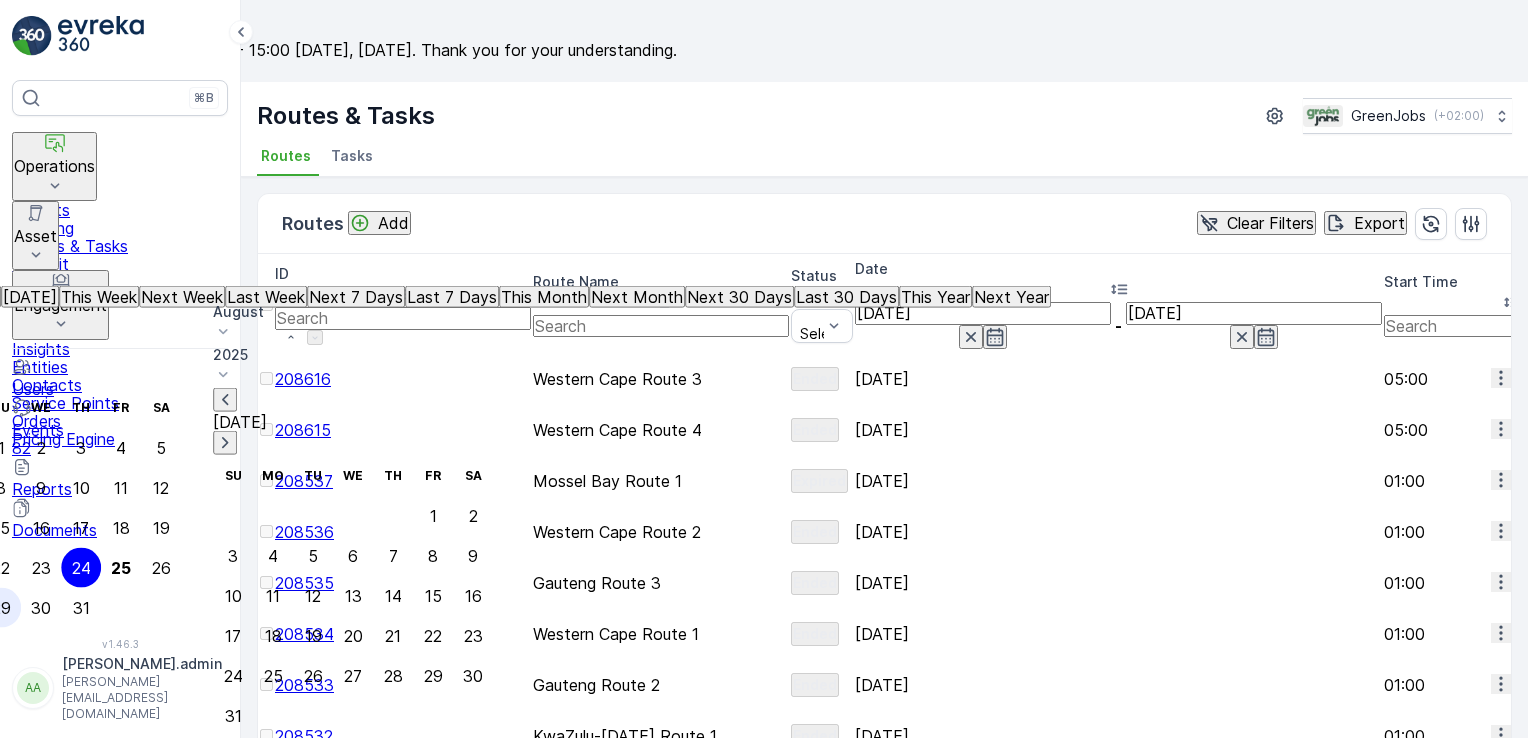 click on "29" at bounding box center [1, 608] 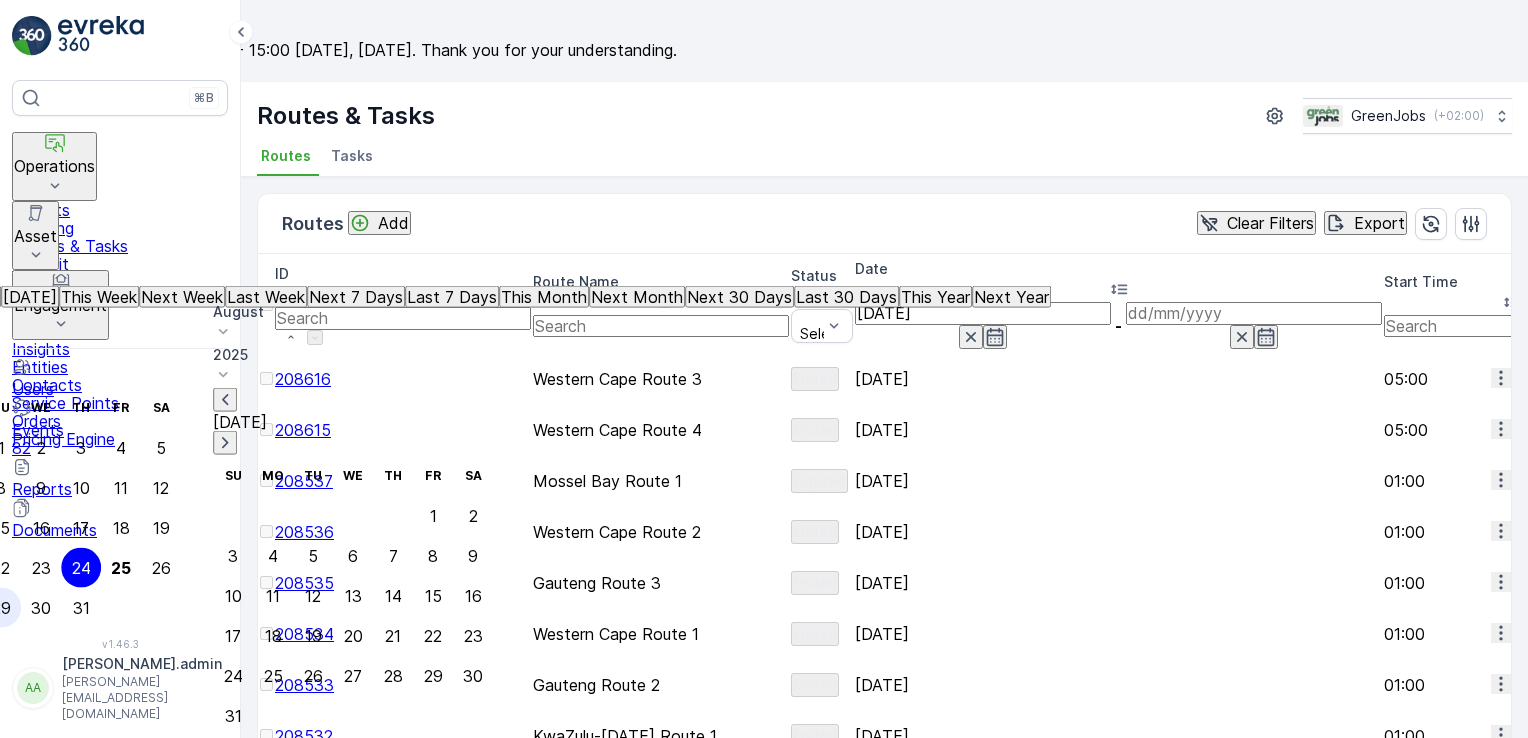 click on "29" at bounding box center (1, 608) 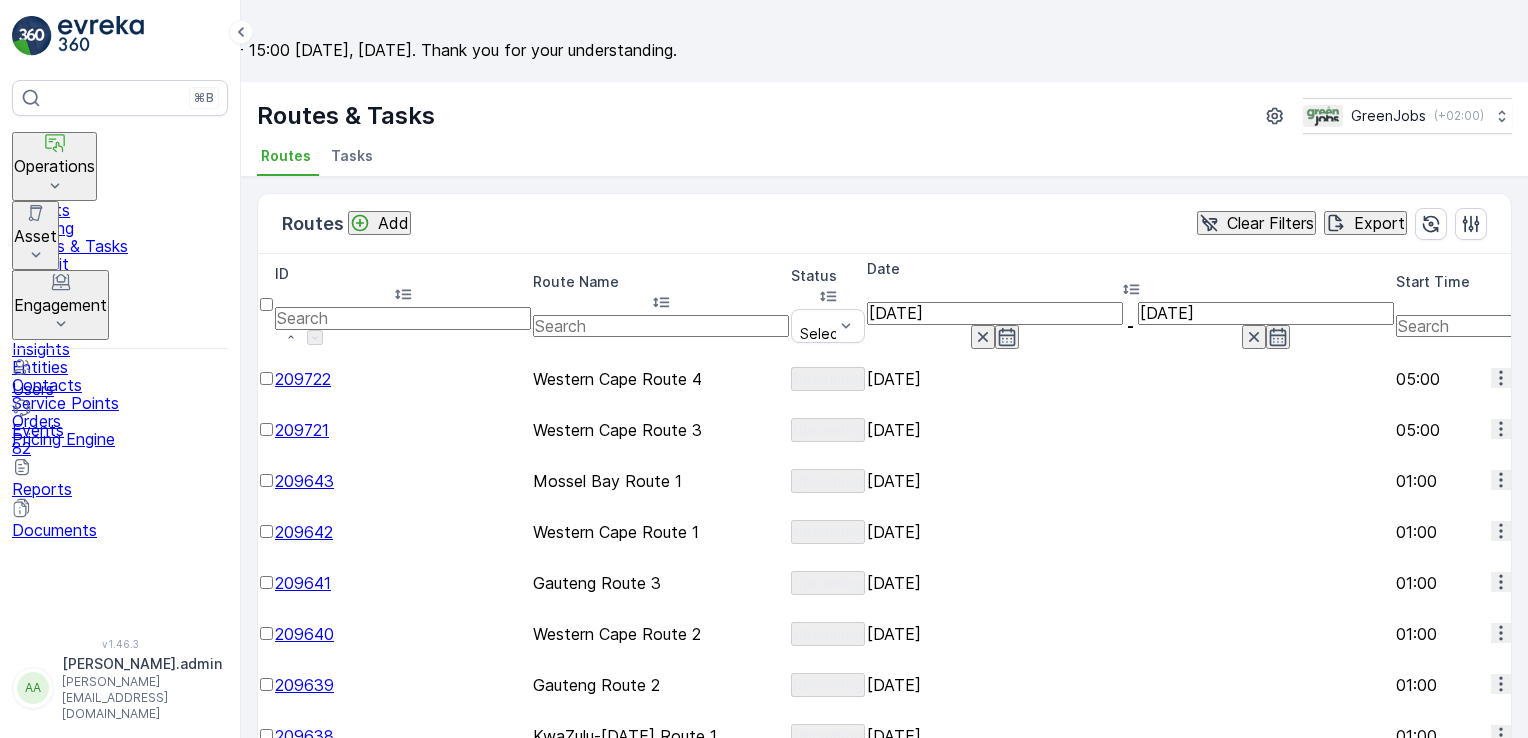 scroll, scrollTop: 56, scrollLeft: 0, axis: vertical 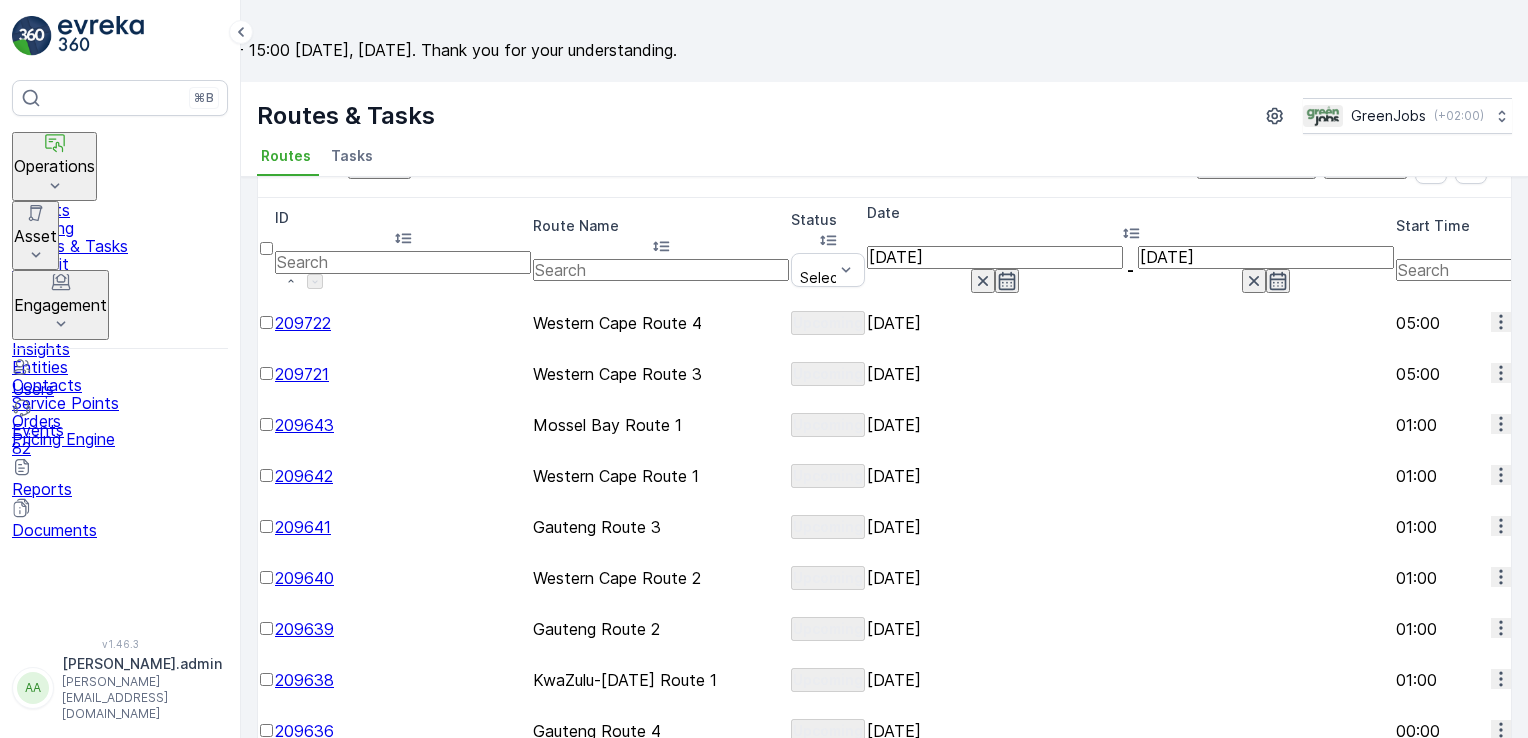 click 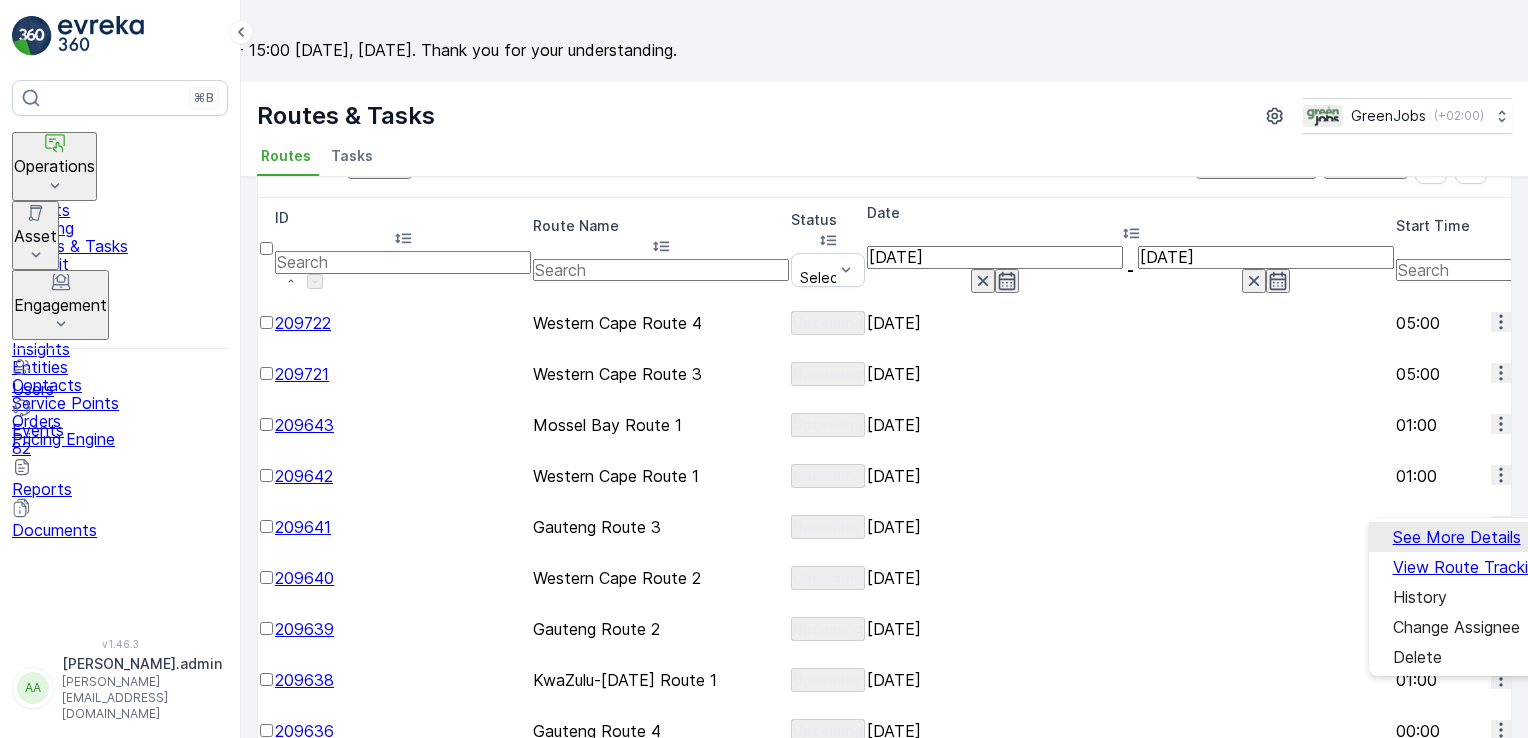 click on "See More Details" at bounding box center (1457, 537) 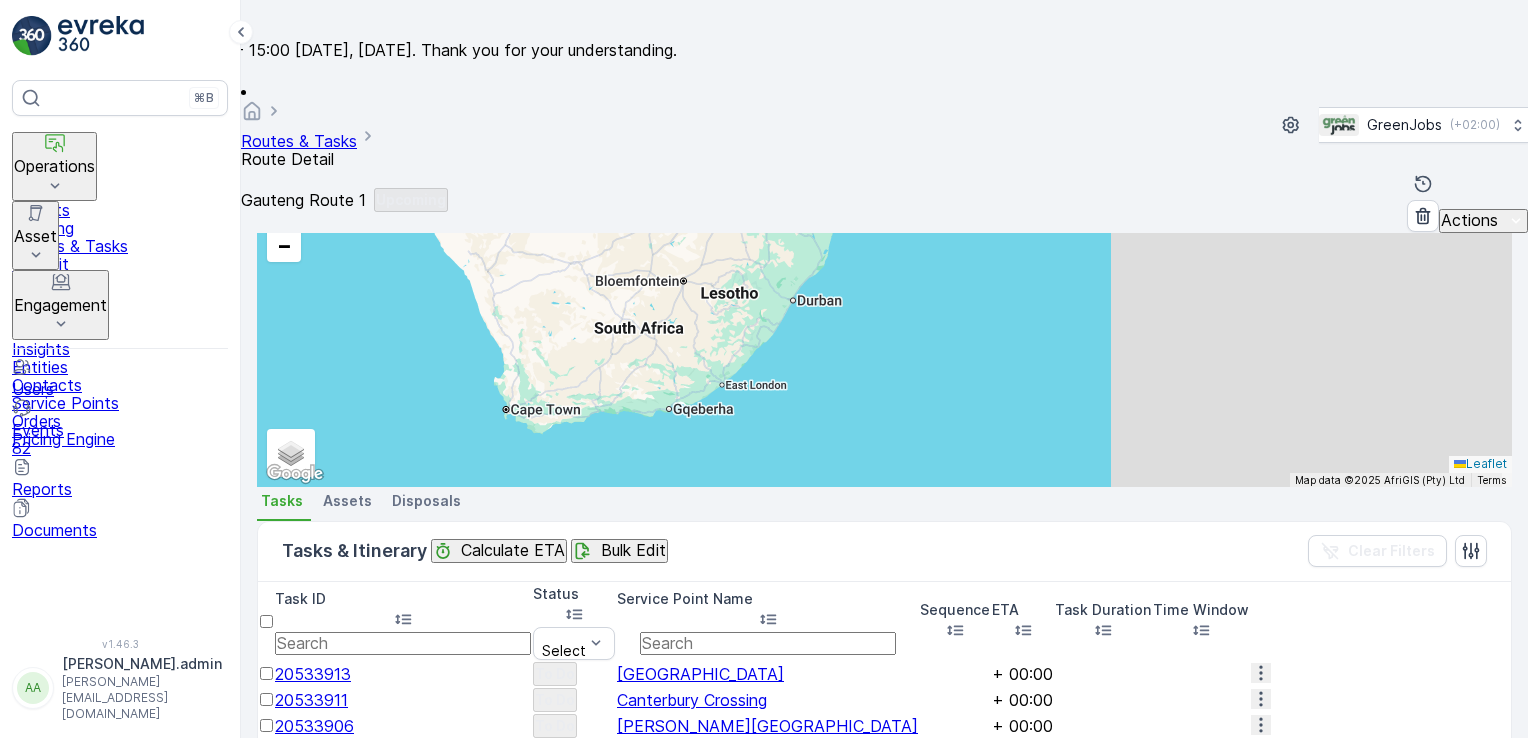 scroll, scrollTop: 652, scrollLeft: 0, axis: vertical 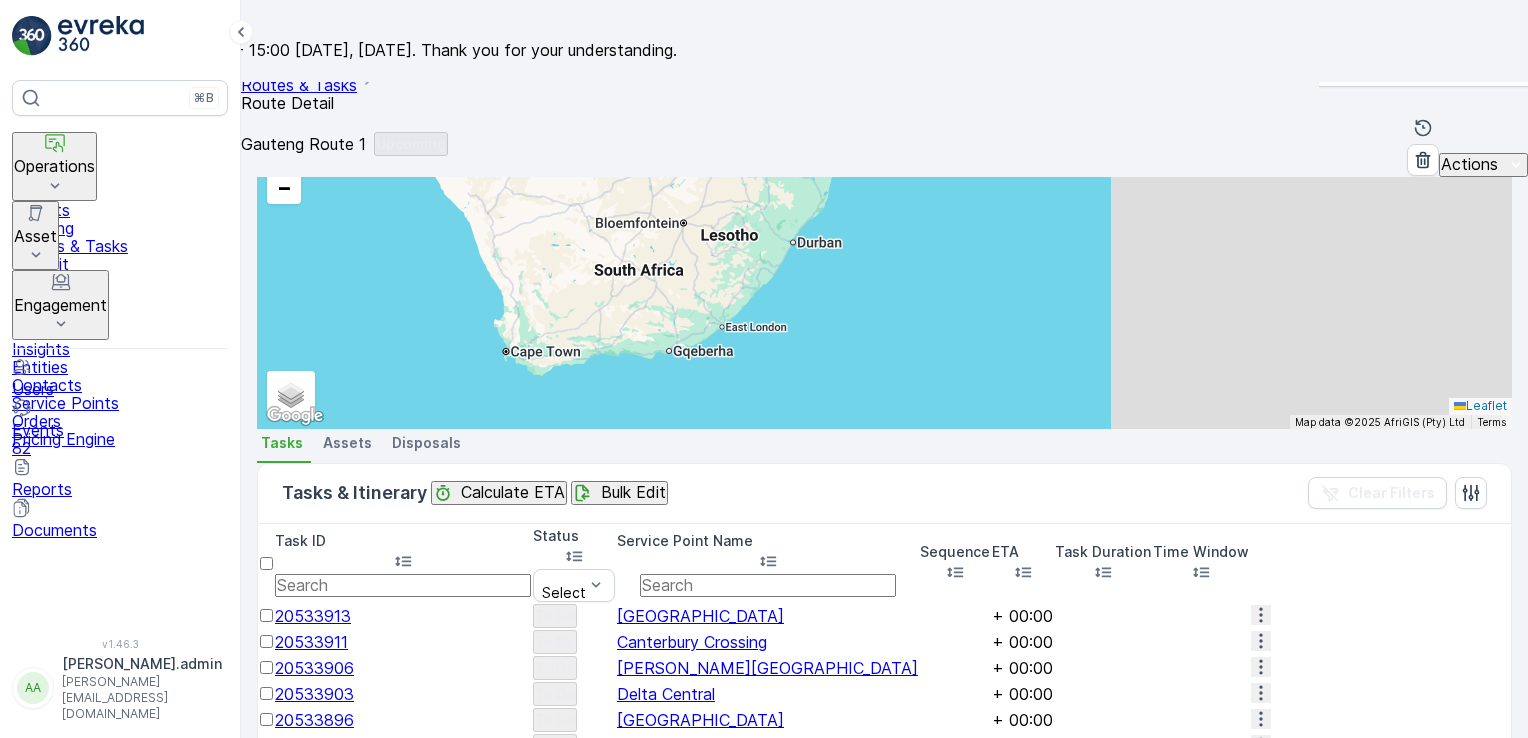 click 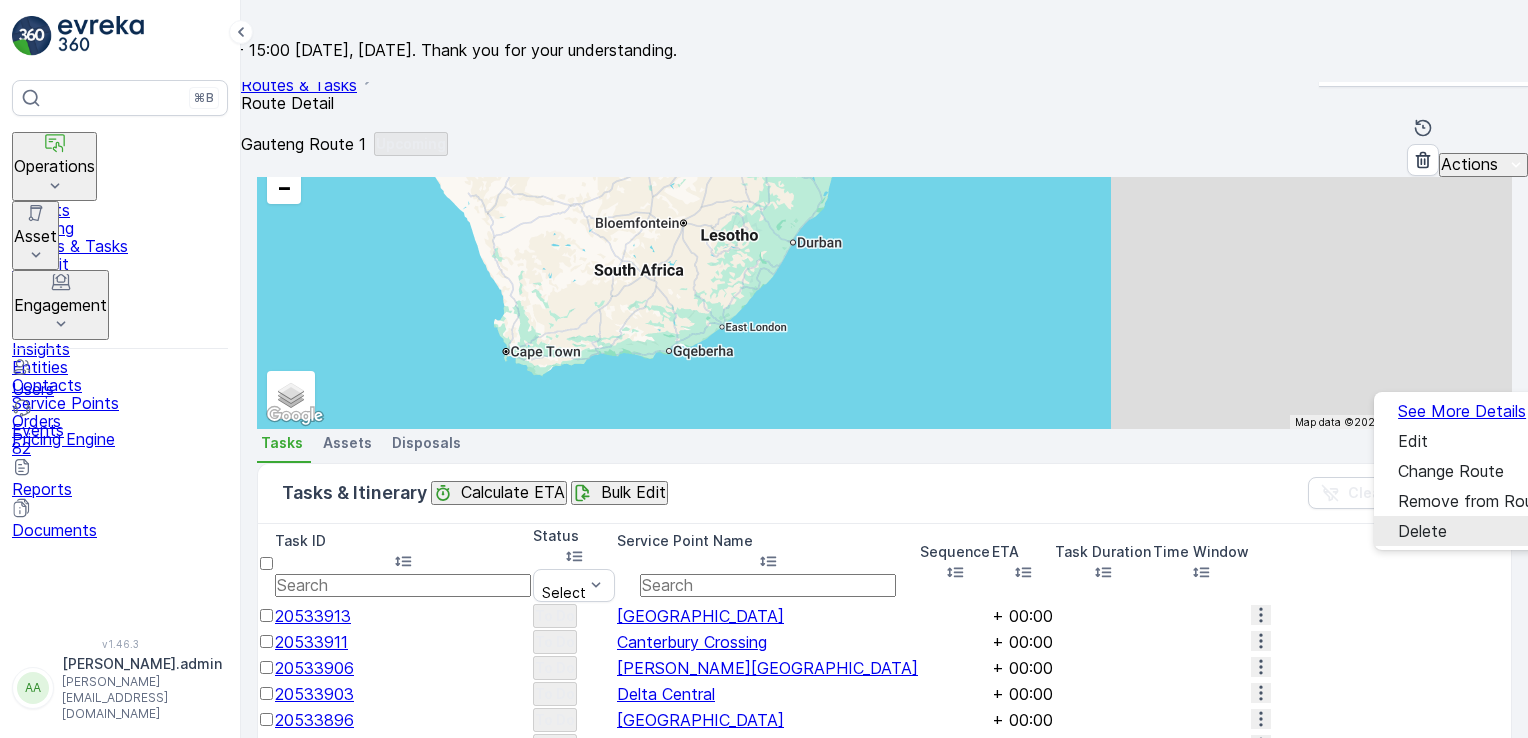 click on "Delete" at bounding box center (1422, 531) 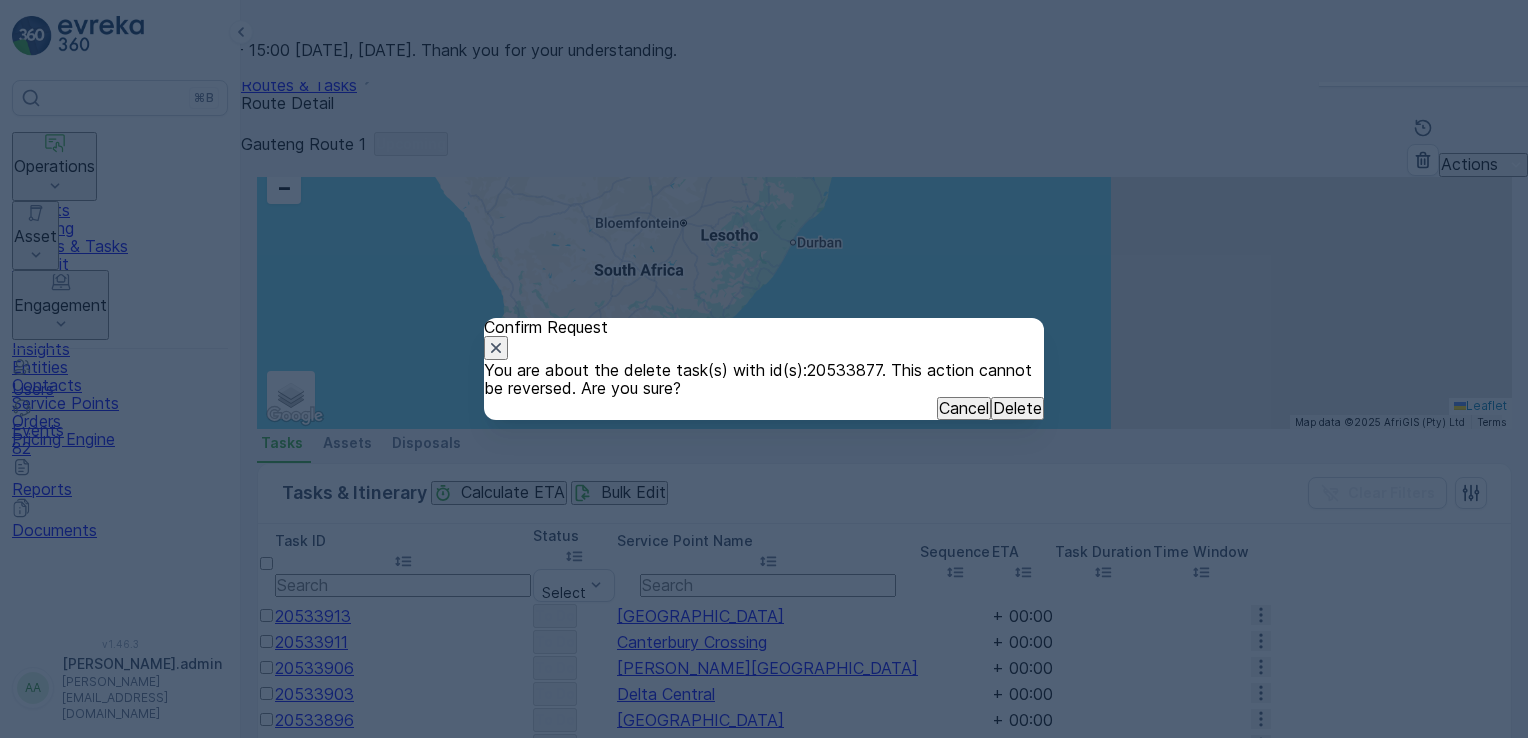 click on "Delete" at bounding box center (1017, 408) 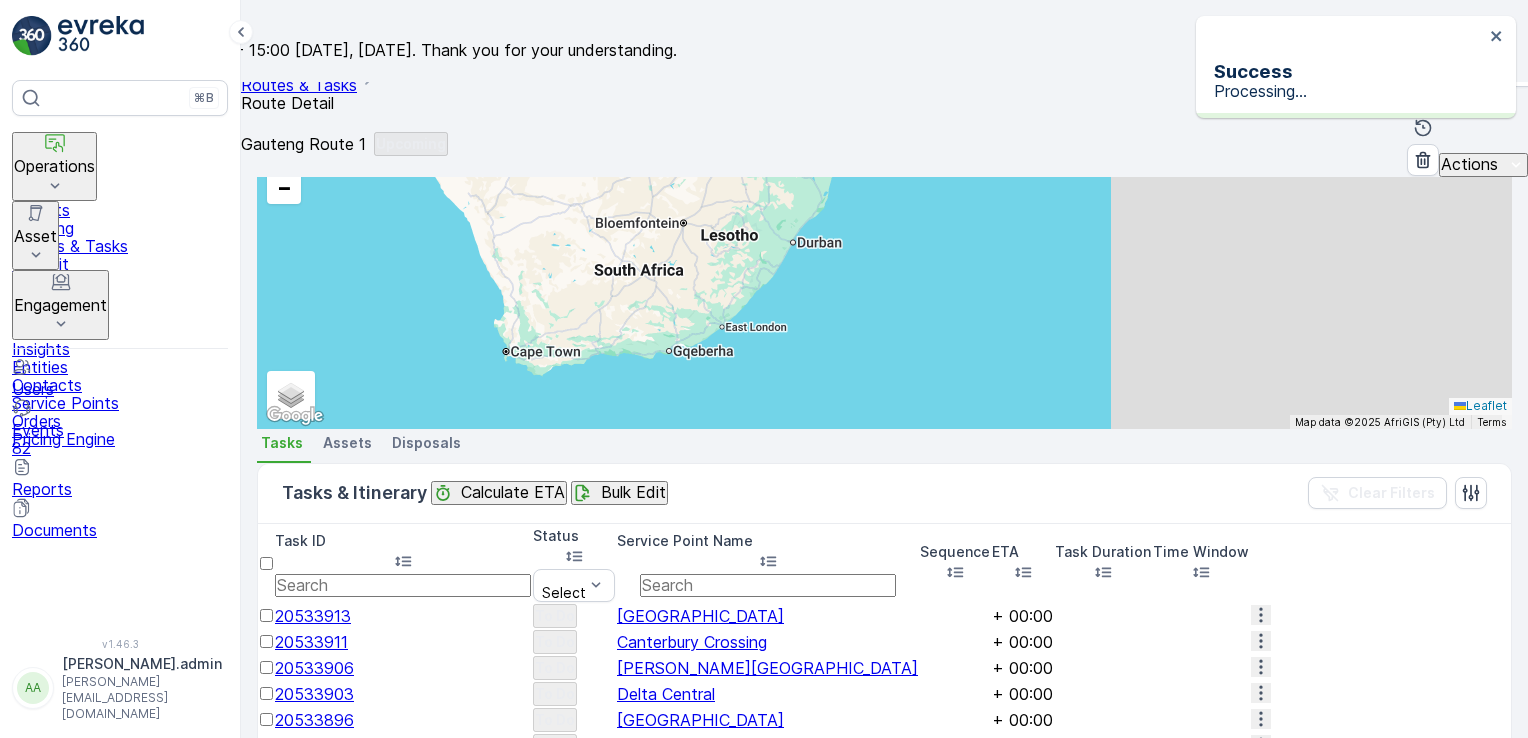 scroll, scrollTop: 604, scrollLeft: 0, axis: vertical 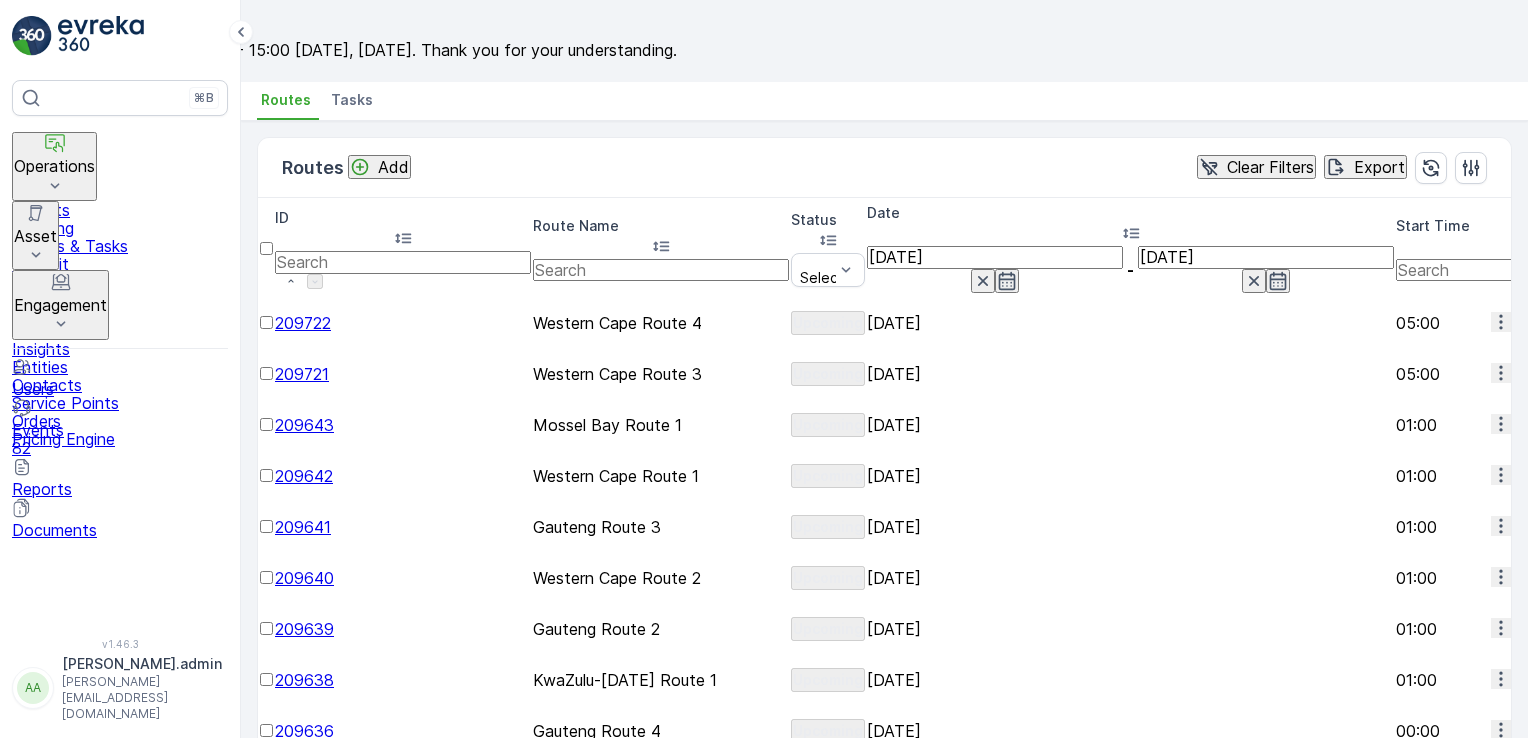 click 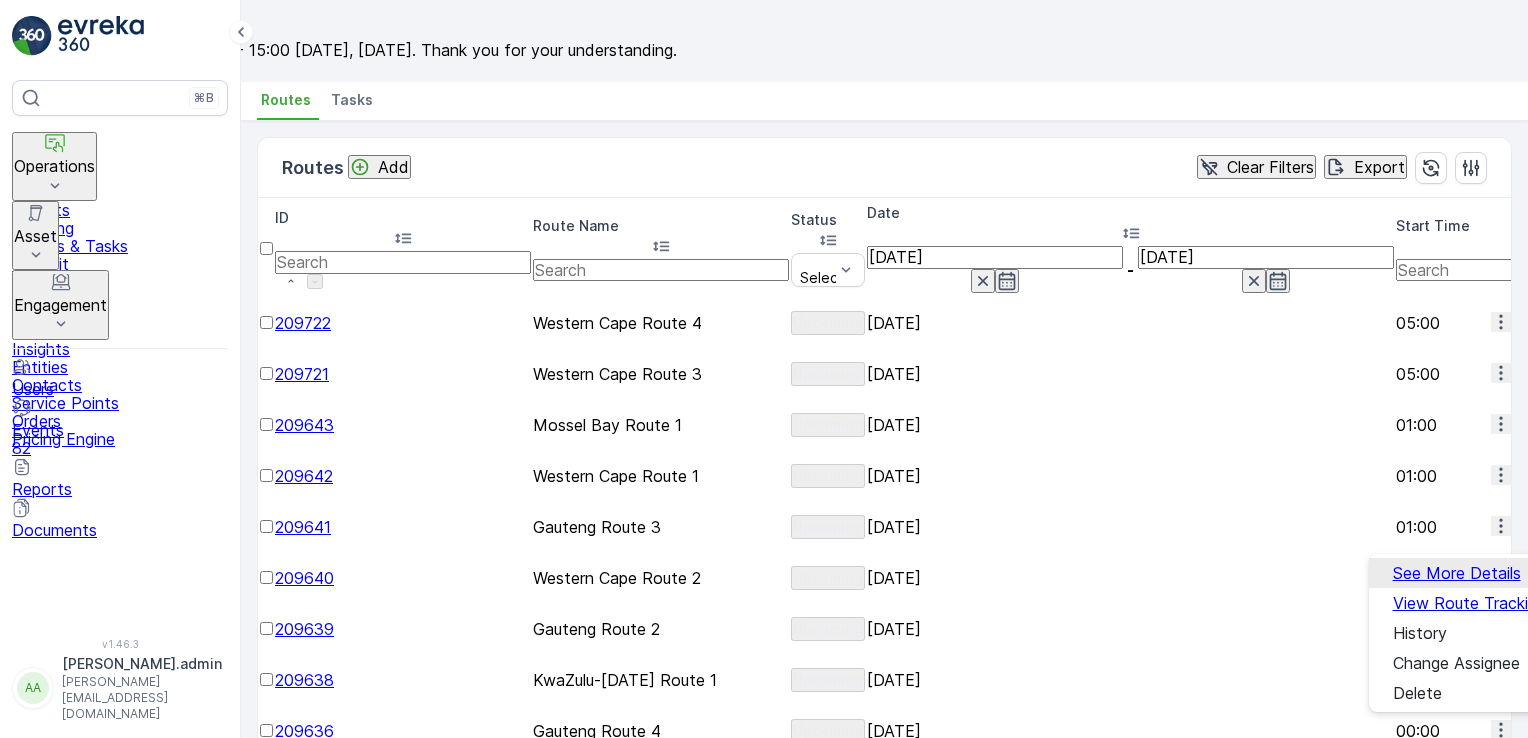 click on "See More Details" at bounding box center [1457, 573] 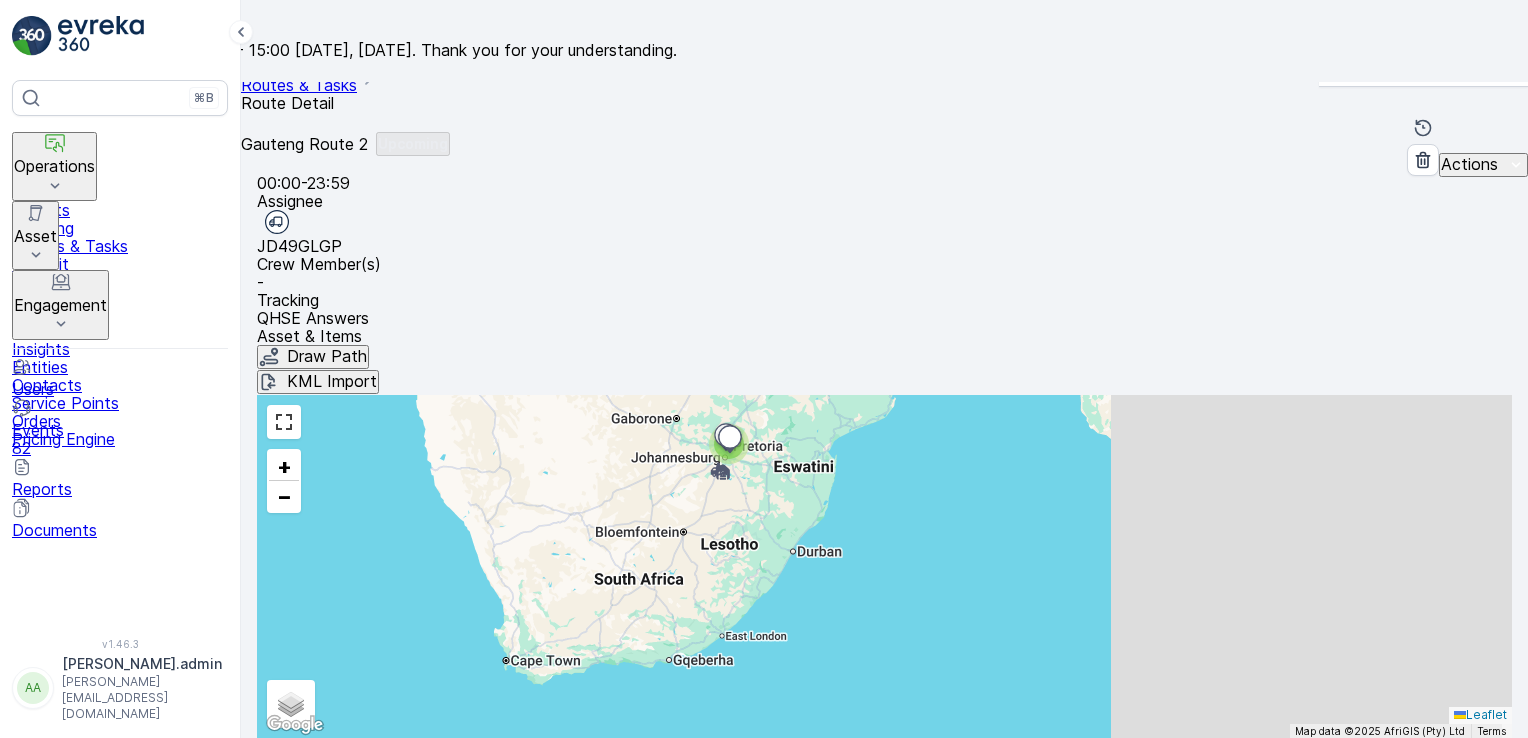 scroll, scrollTop: 508, scrollLeft: 0, axis: vertical 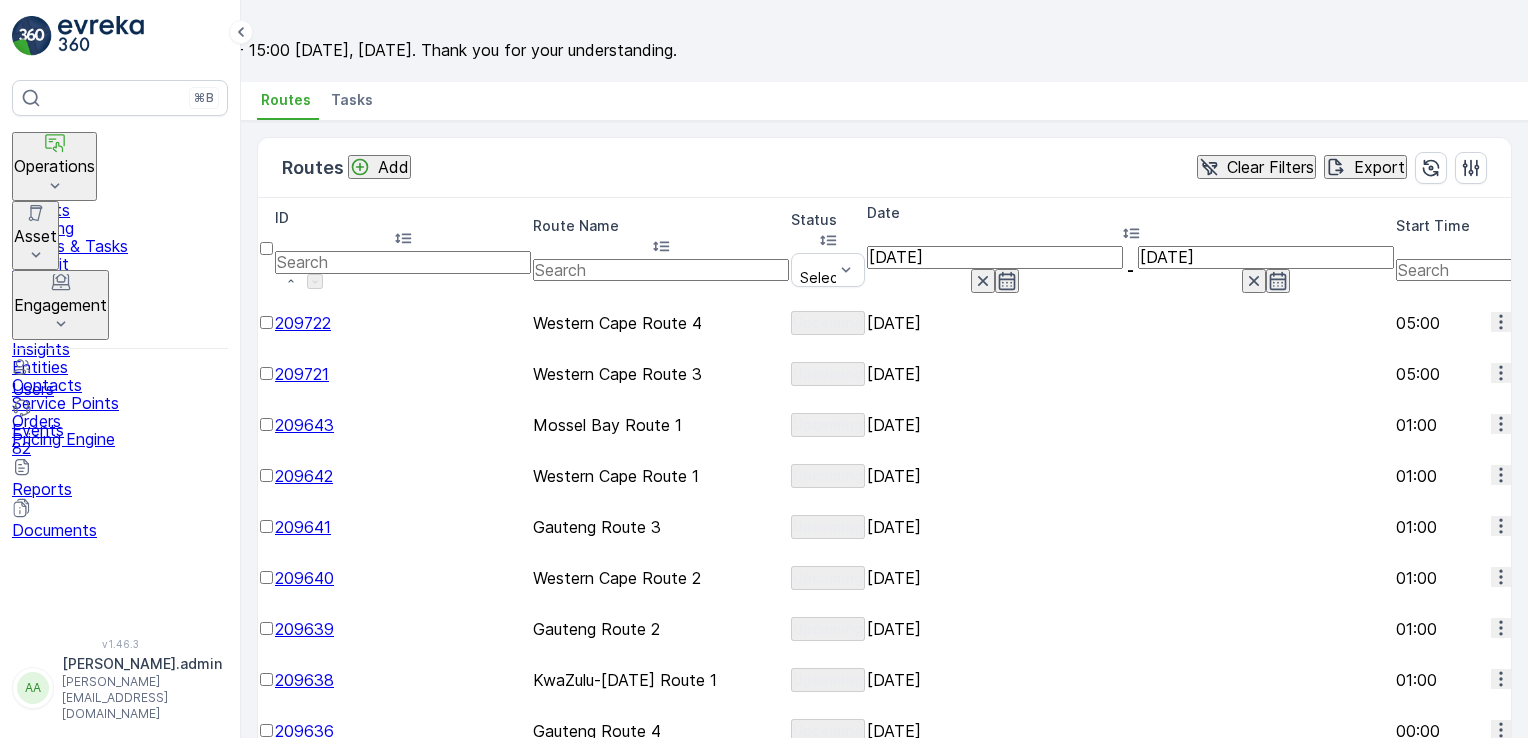click 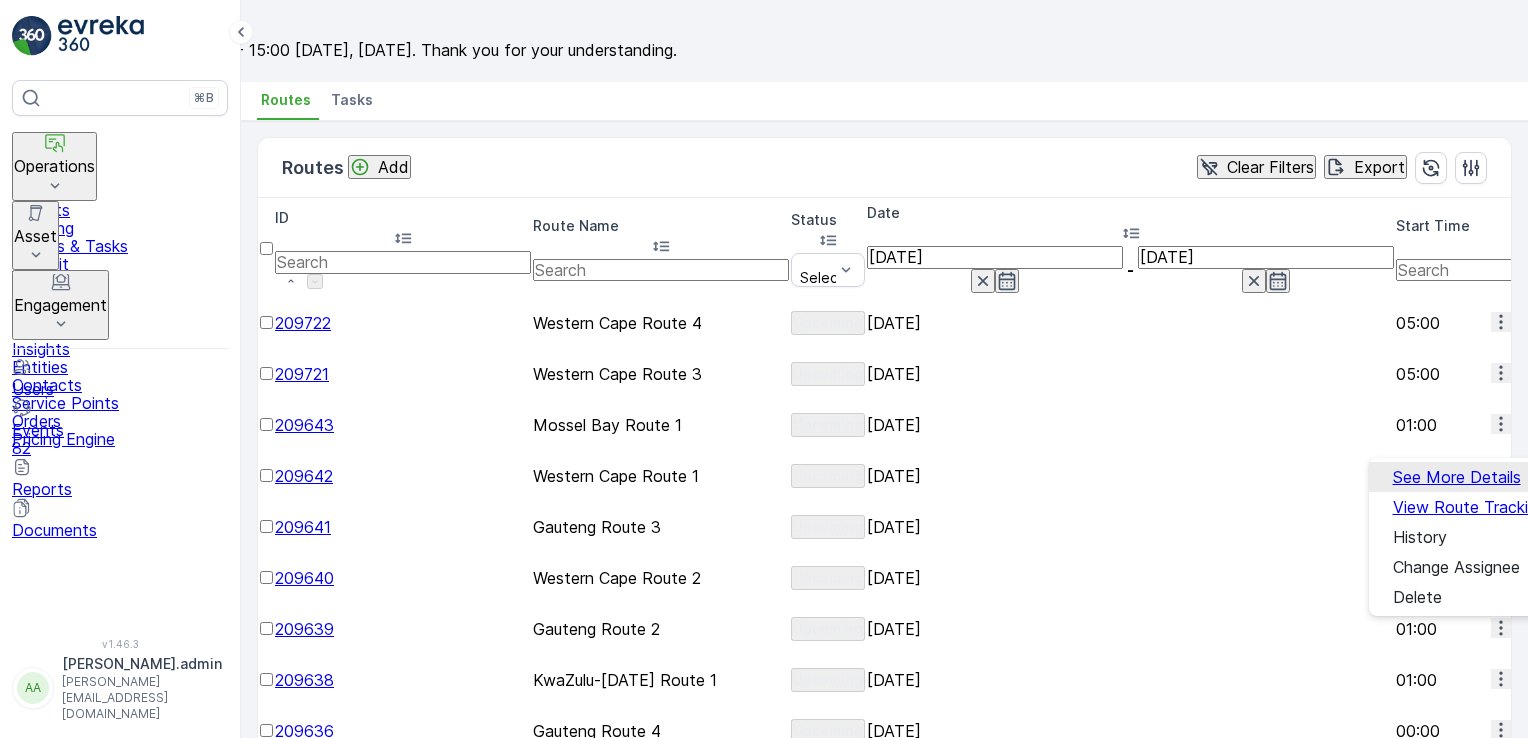 click on "See More Details" at bounding box center [1457, 477] 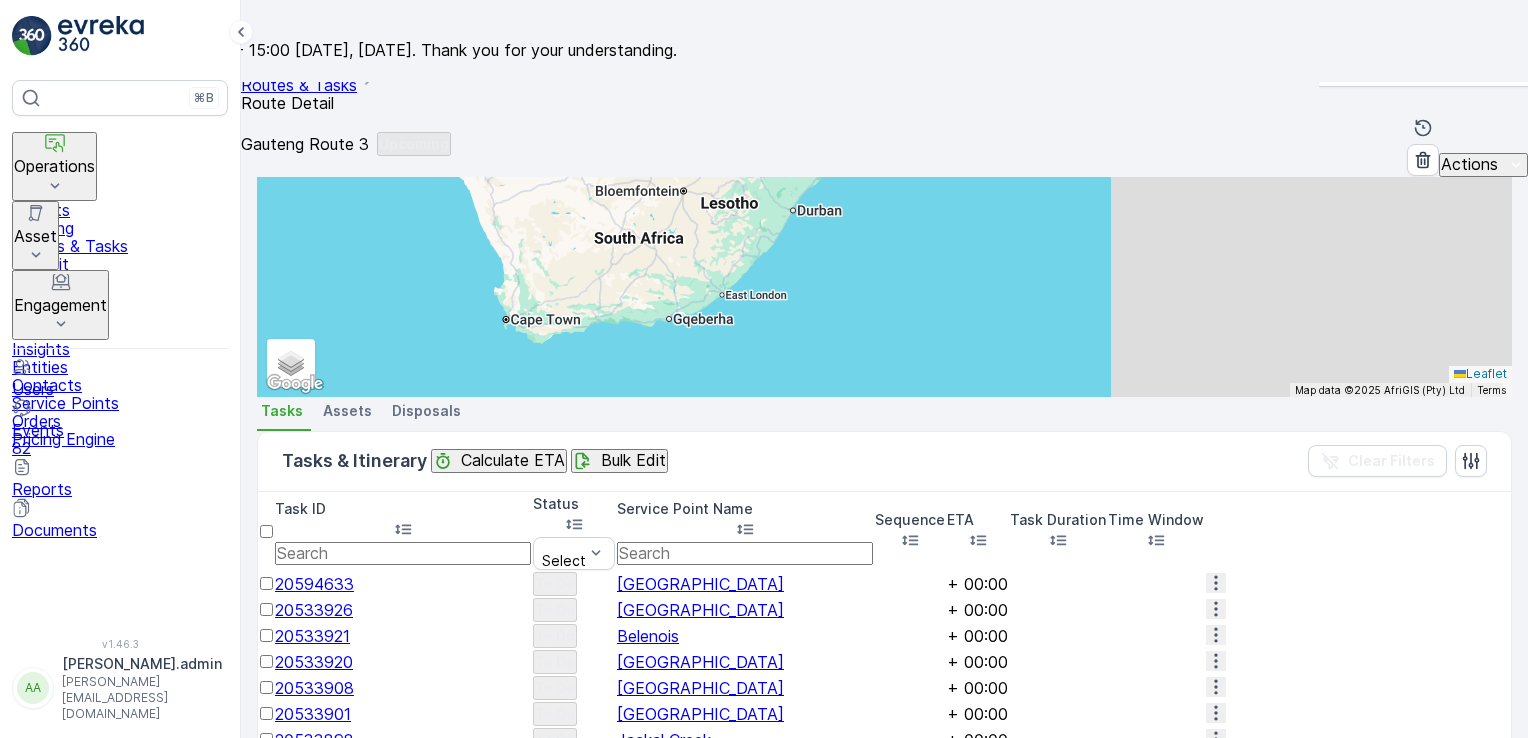scroll, scrollTop: 748, scrollLeft: 0, axis: vertical 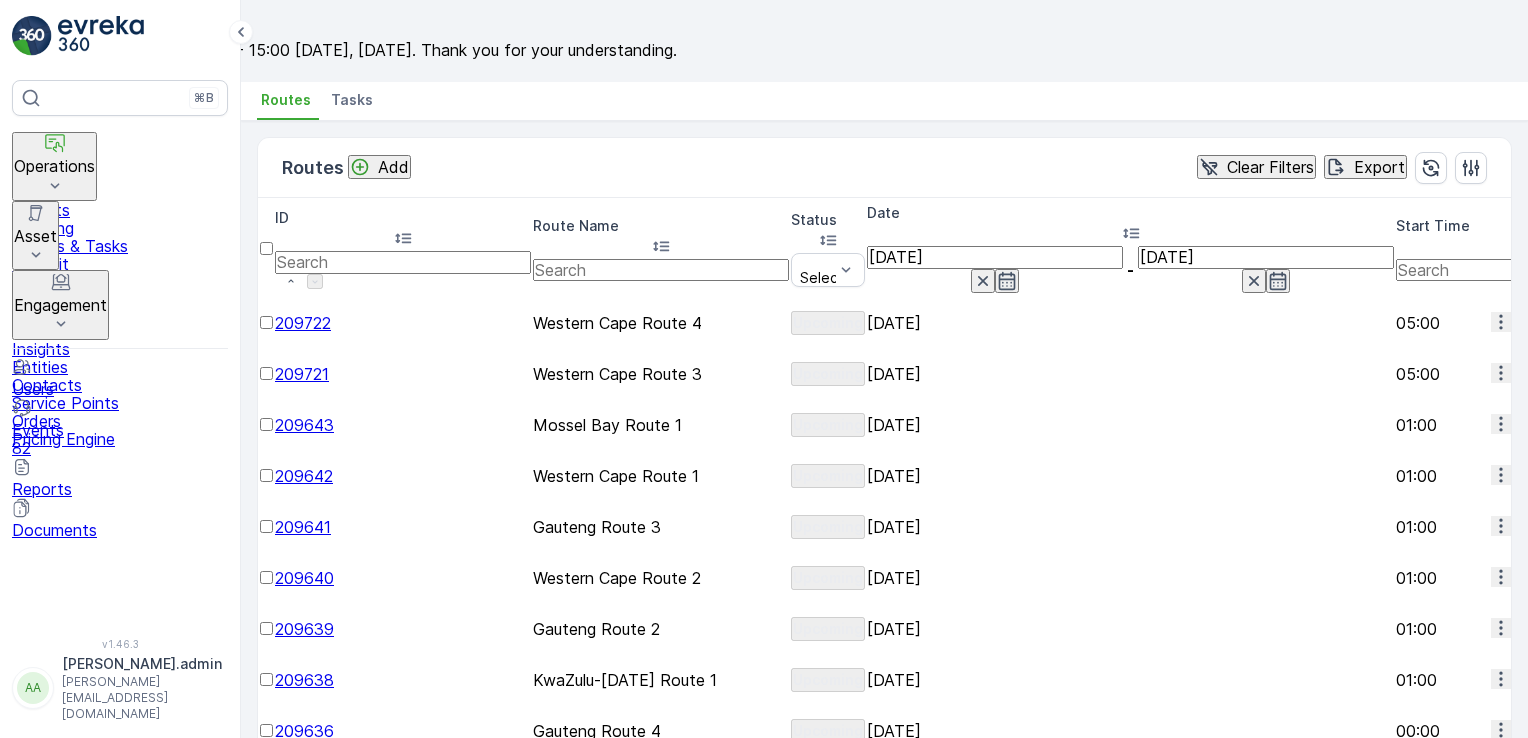 click at bounding box center [1501, 730] 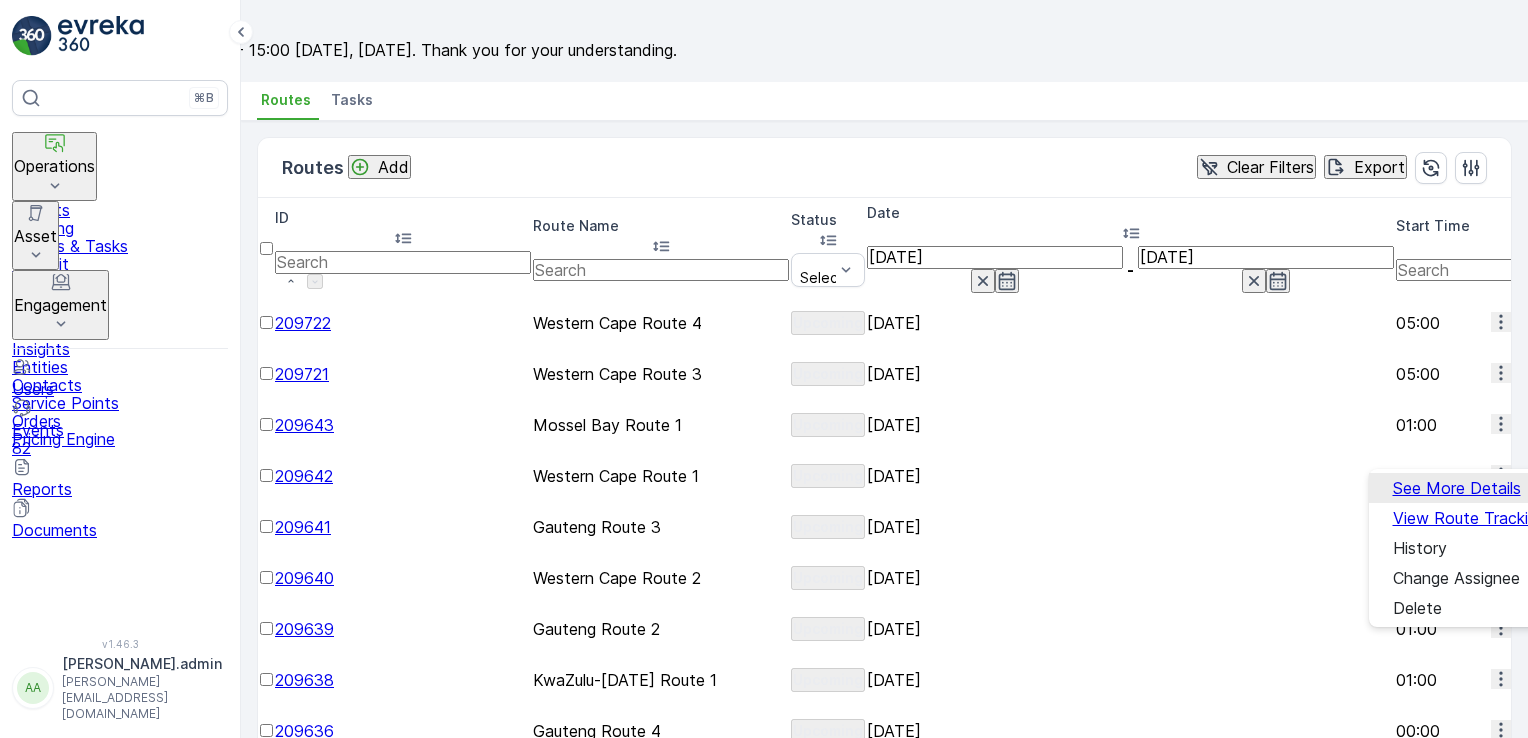 click on "See More Details" at bounding box center [1457, 488] 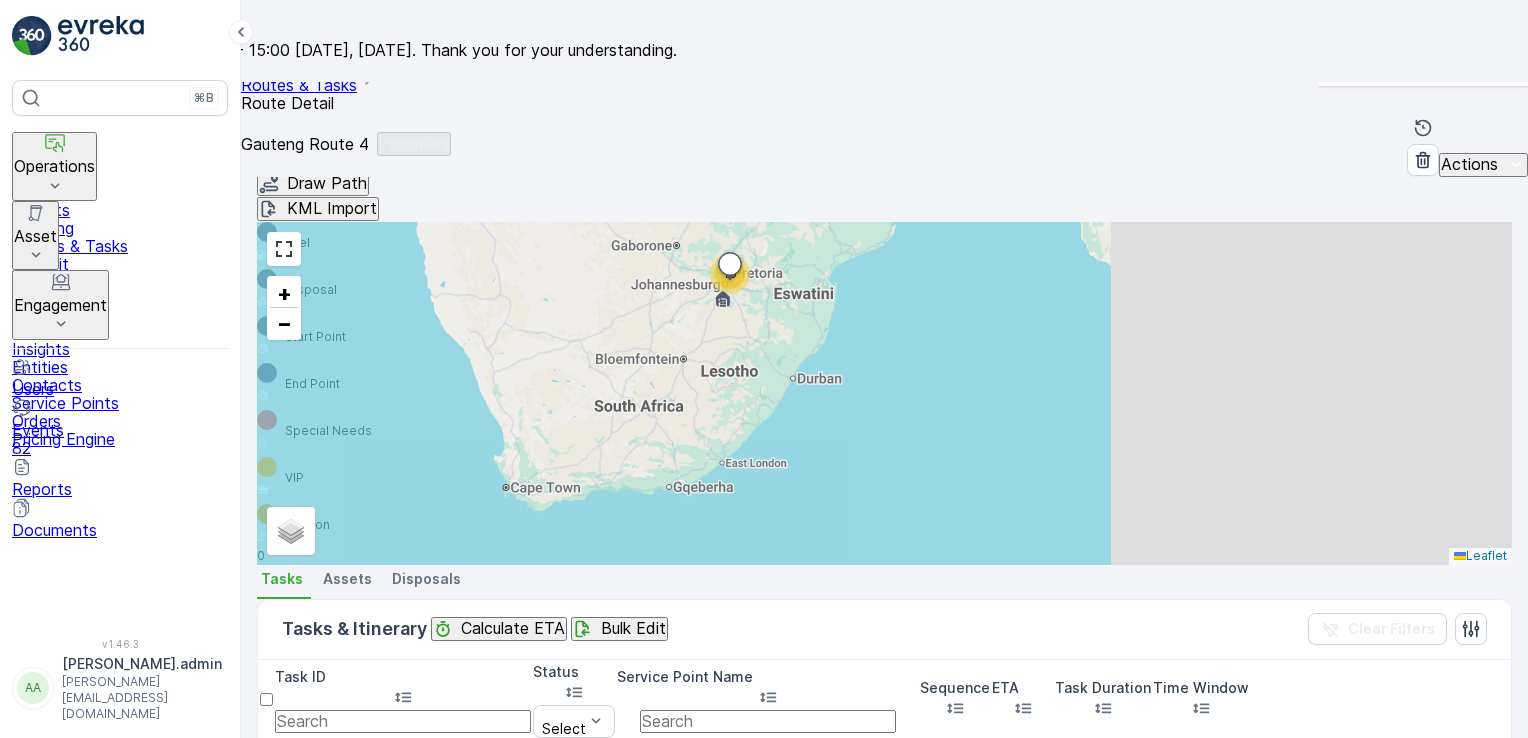 scroll, scrollTop: 556, scrollLeft: 0, axis: vertical 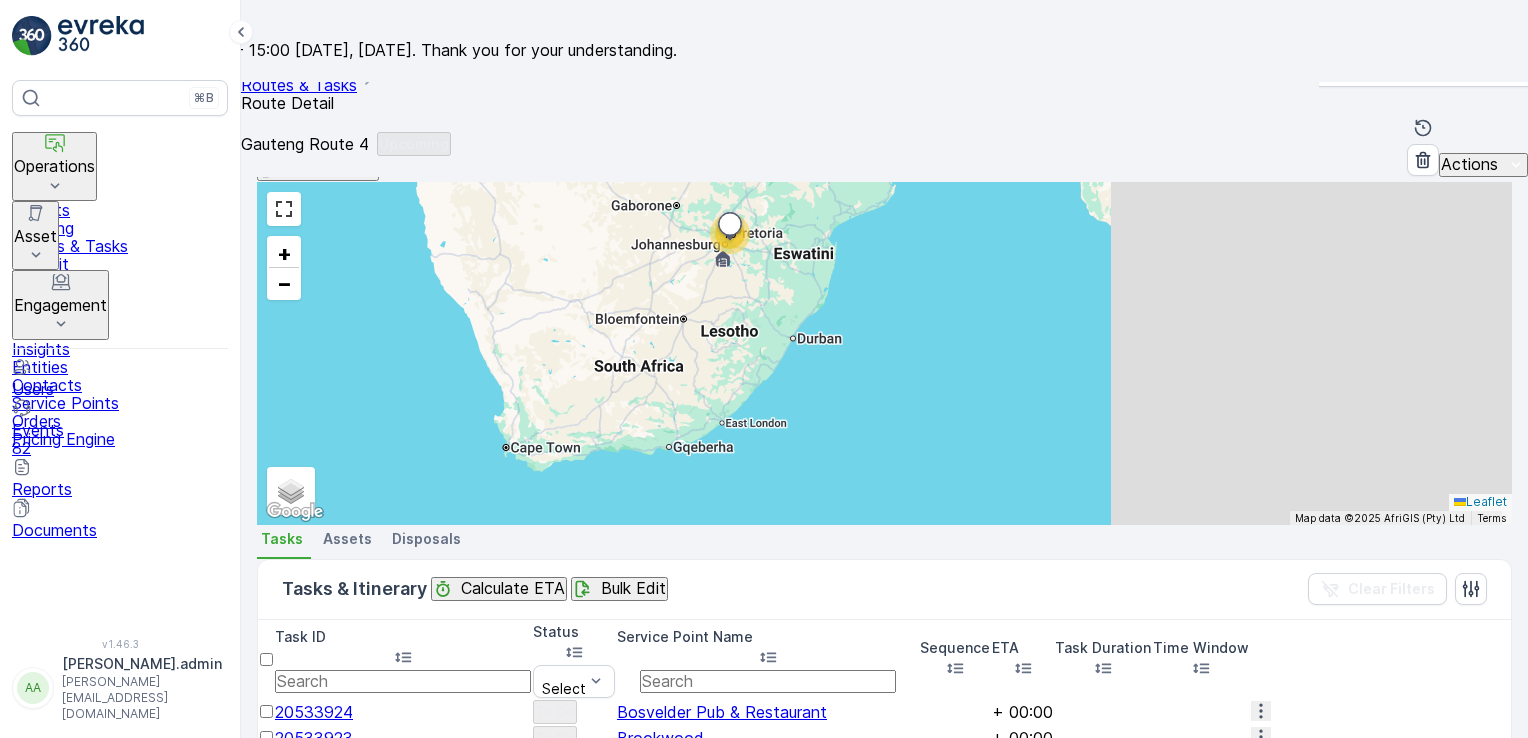 click 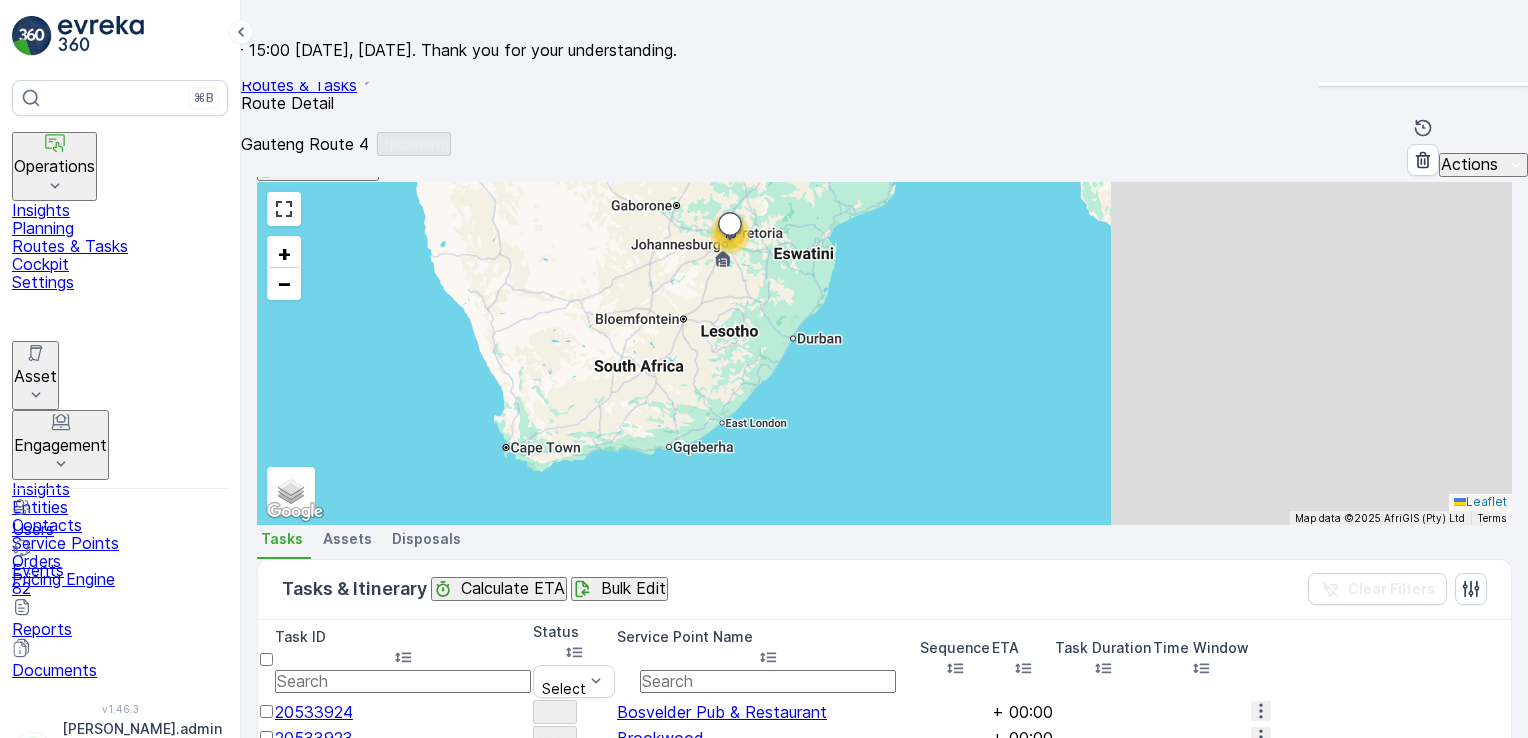 click on "Routes & Tasks" at bounding box center [120, 246] 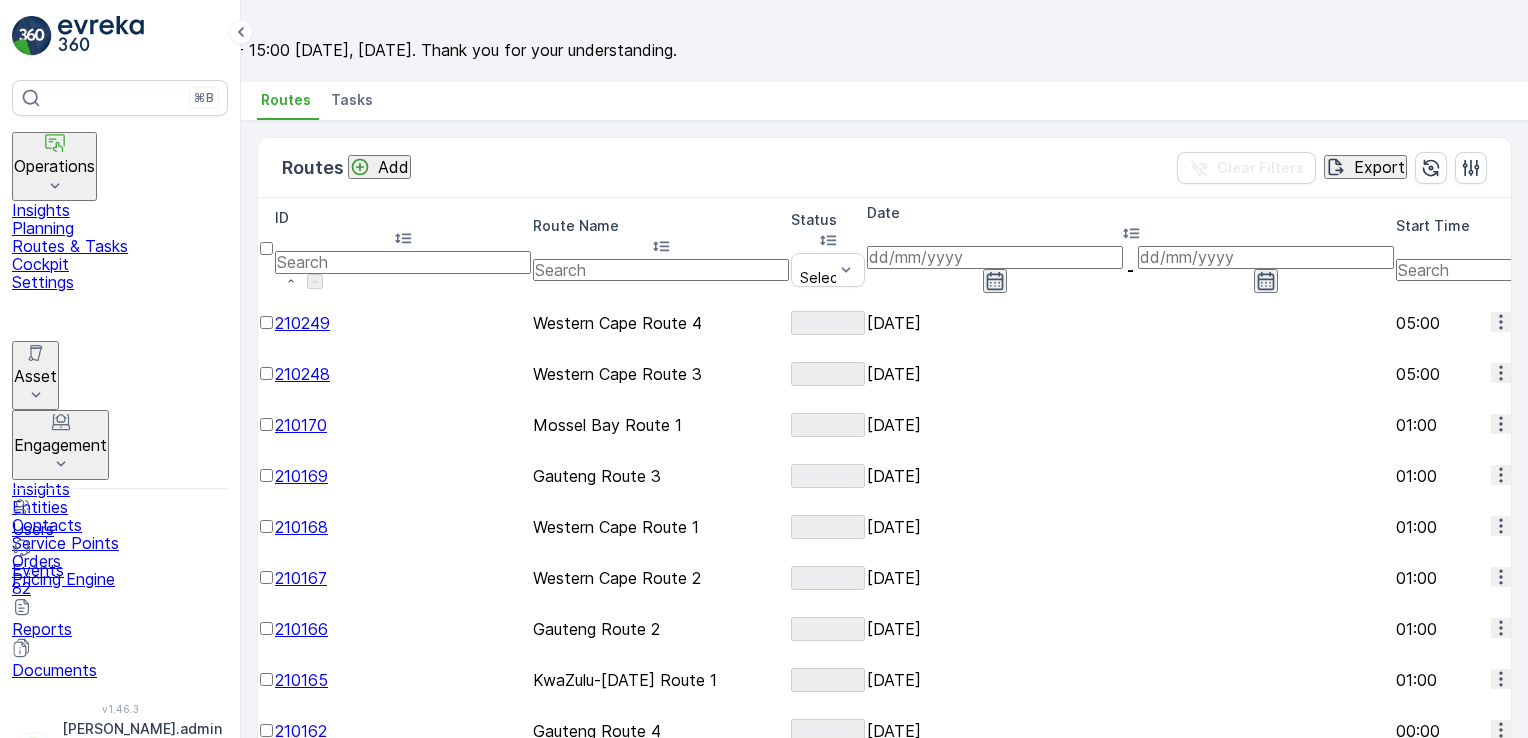 click at bounding box center (995, 257) 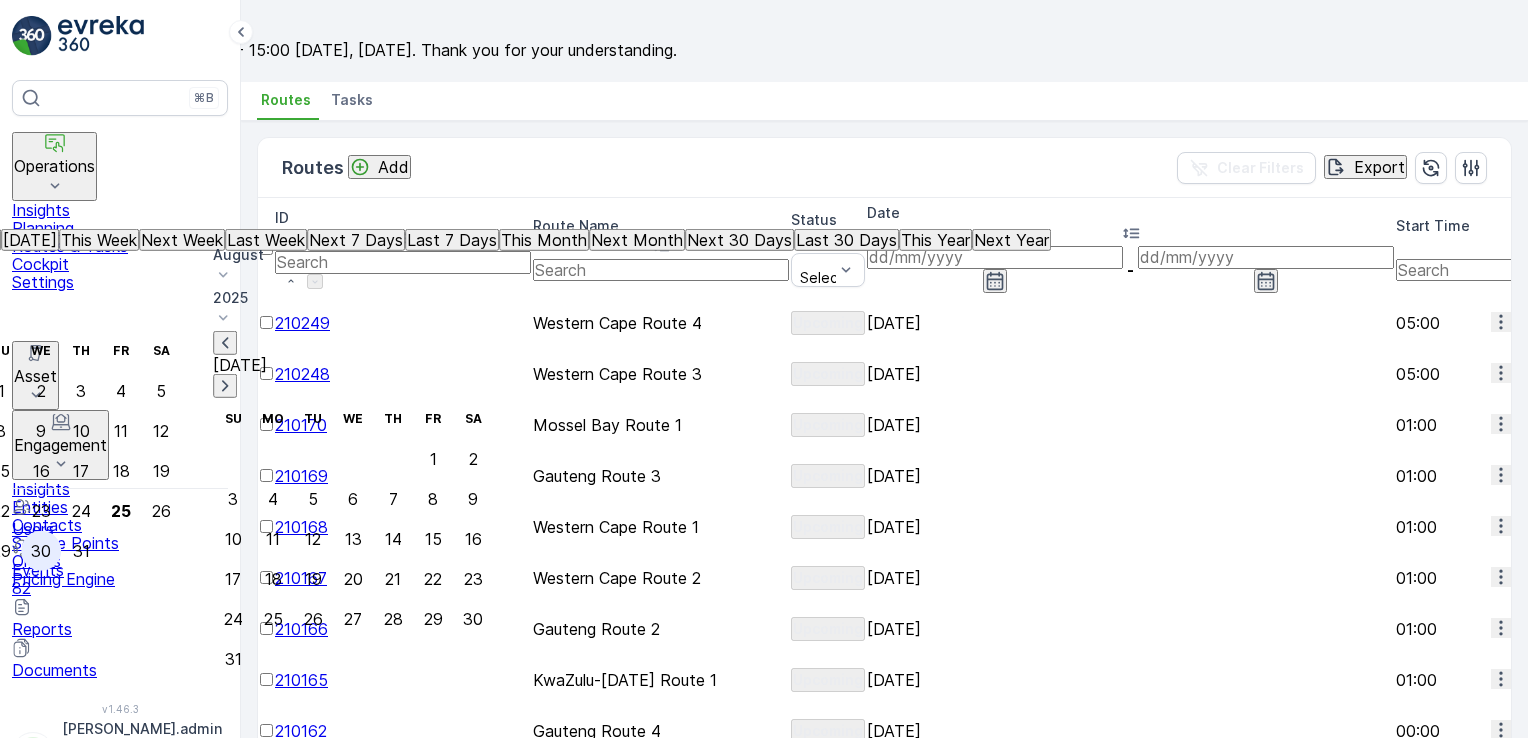 click on "30" at bounding box center (41, 551) 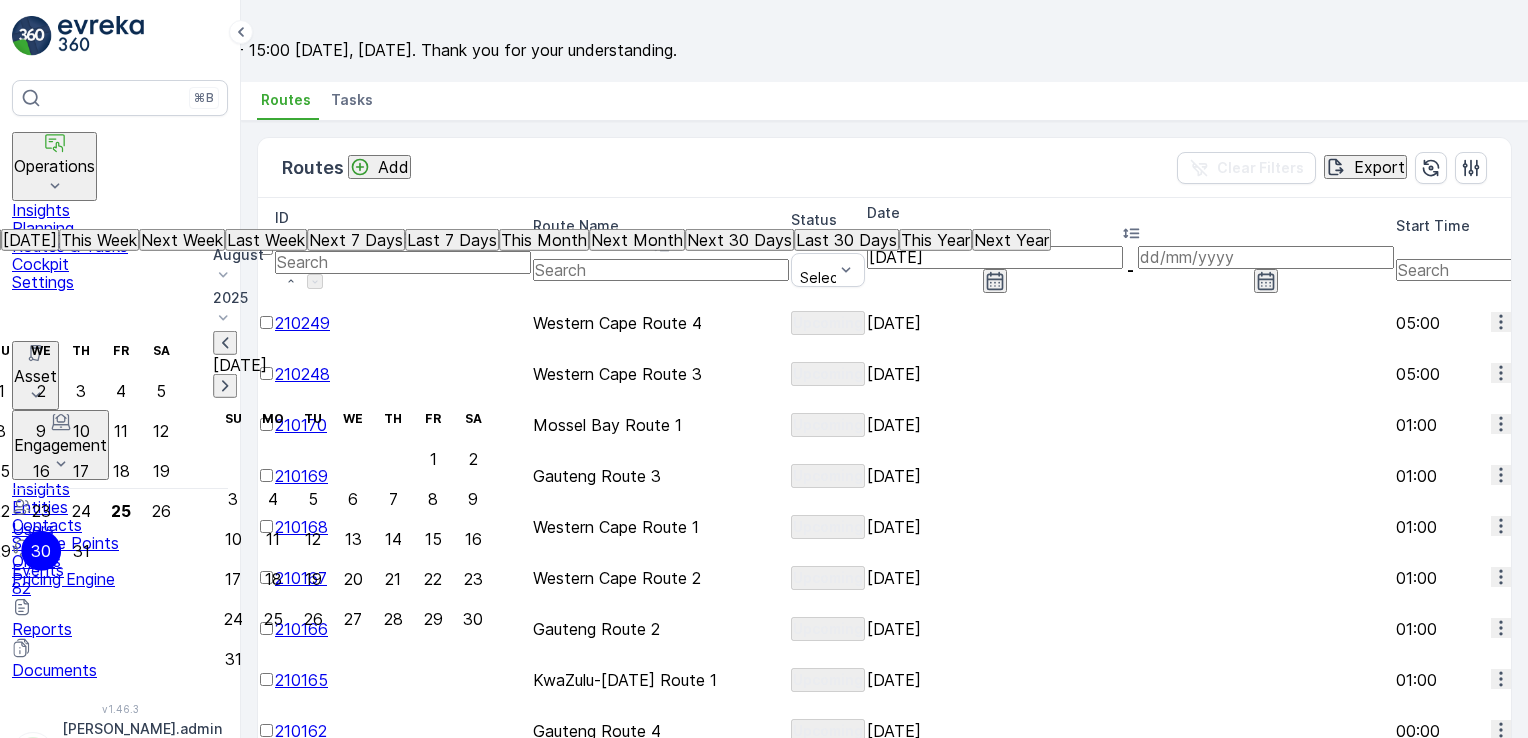 click on "30" at bounding box center (41, 551) 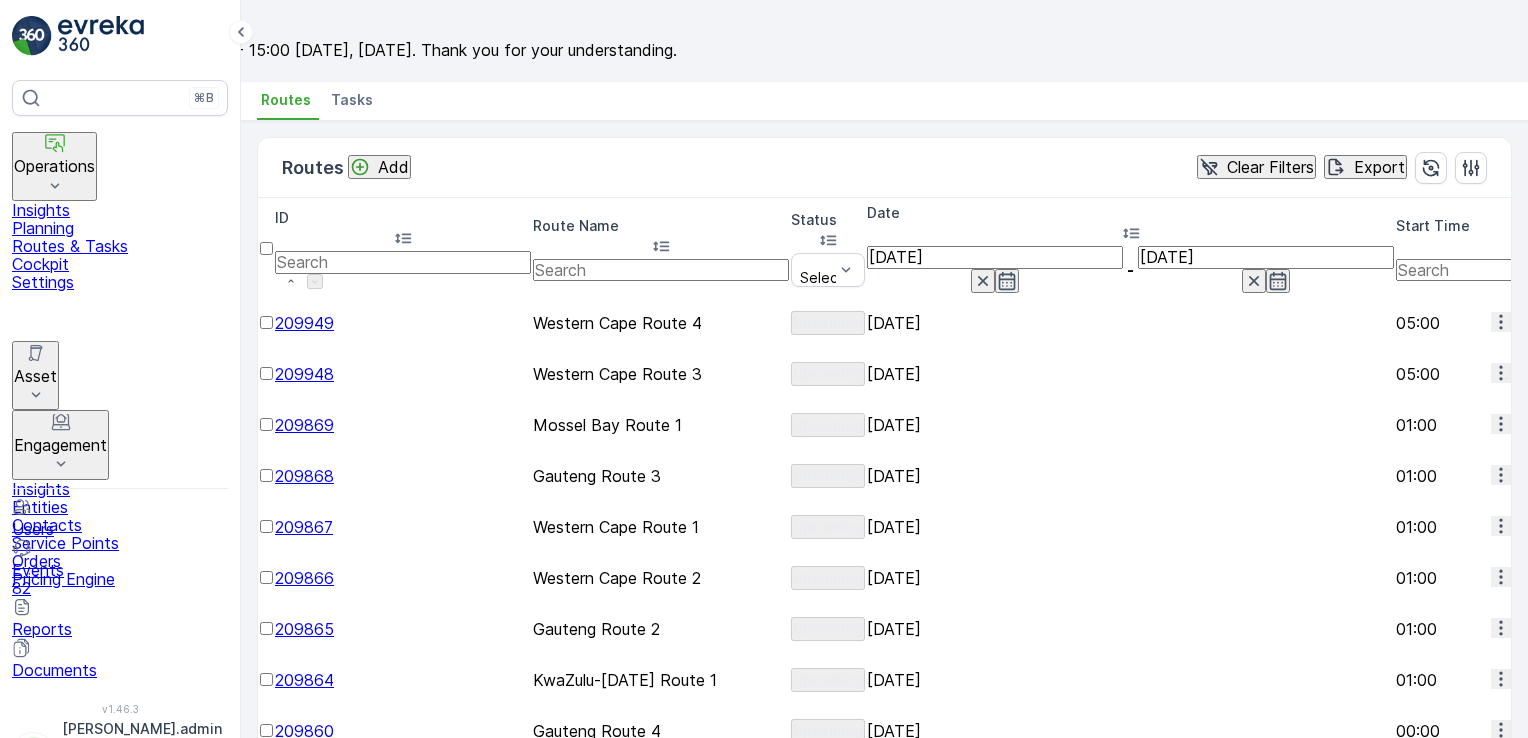 click 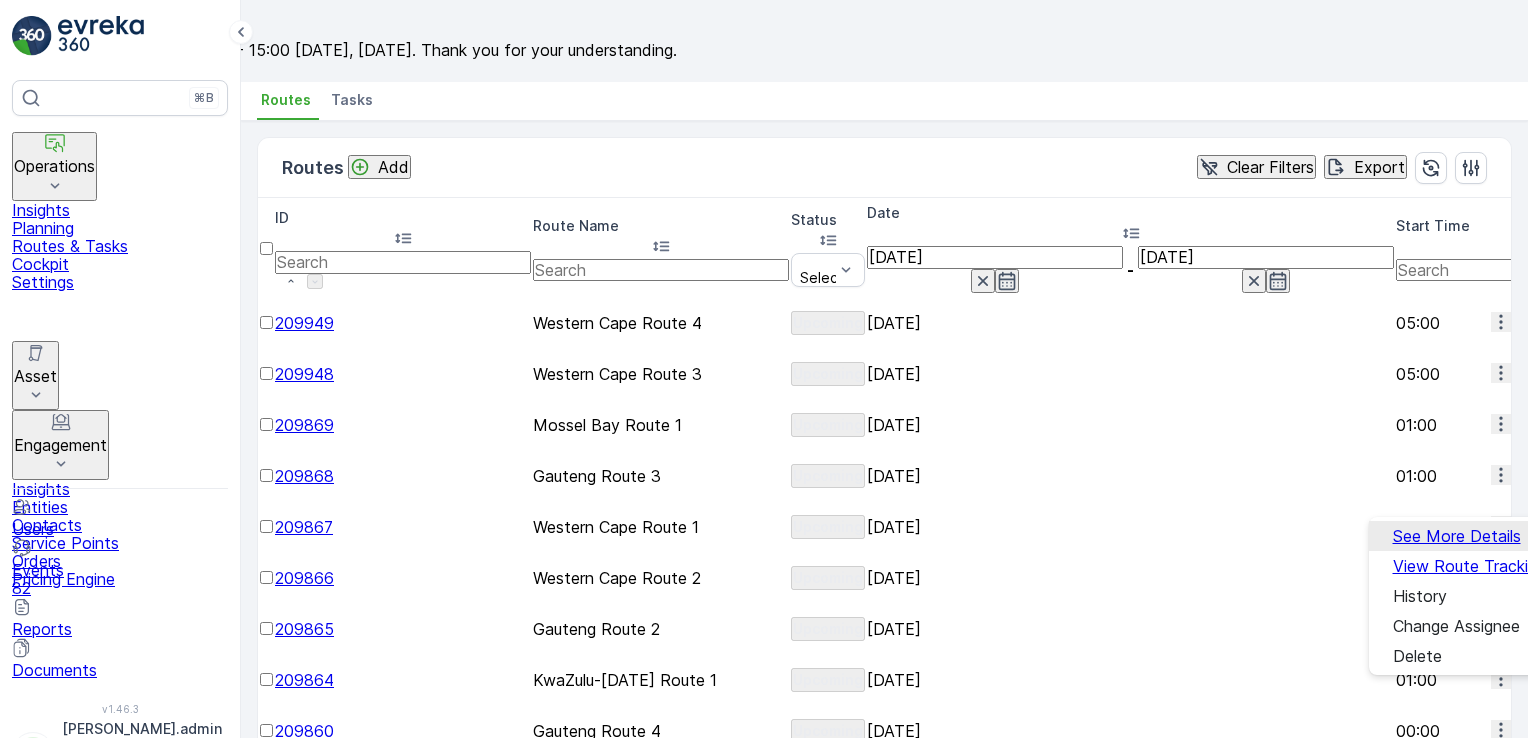 click on "See More Details" at bounding box center [1457, 536] 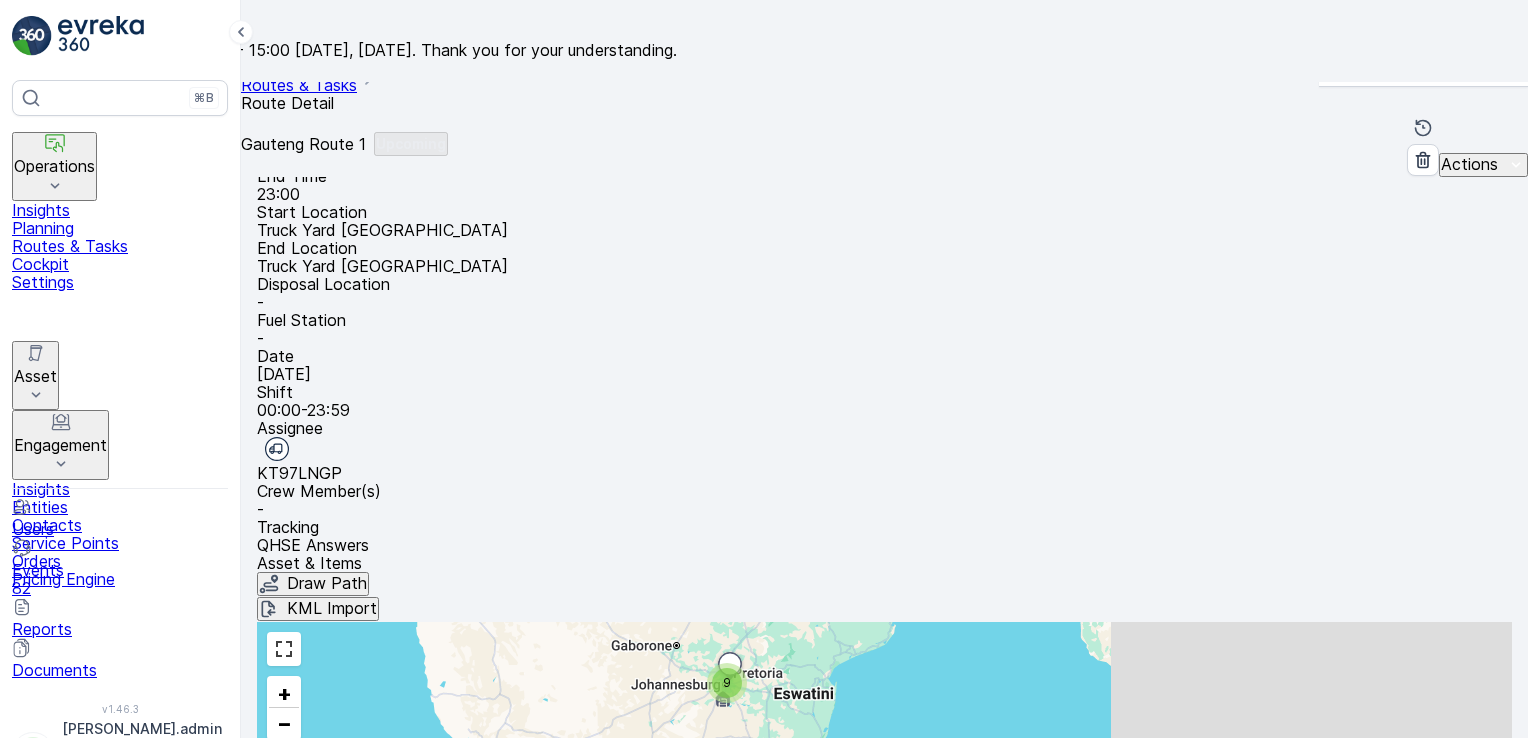 scroll, scrollTop: 508, scrollLeft: 0, axis: vertical 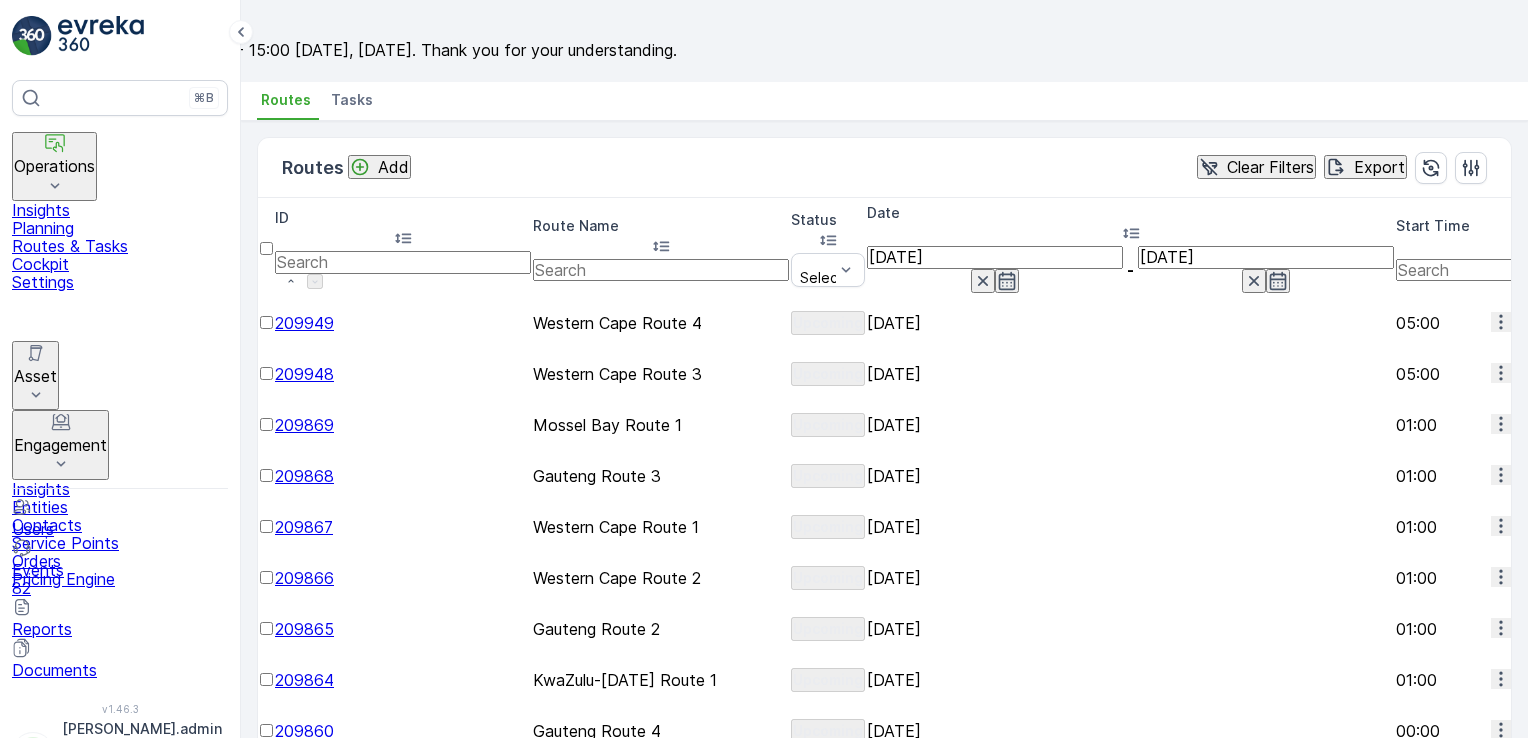 click 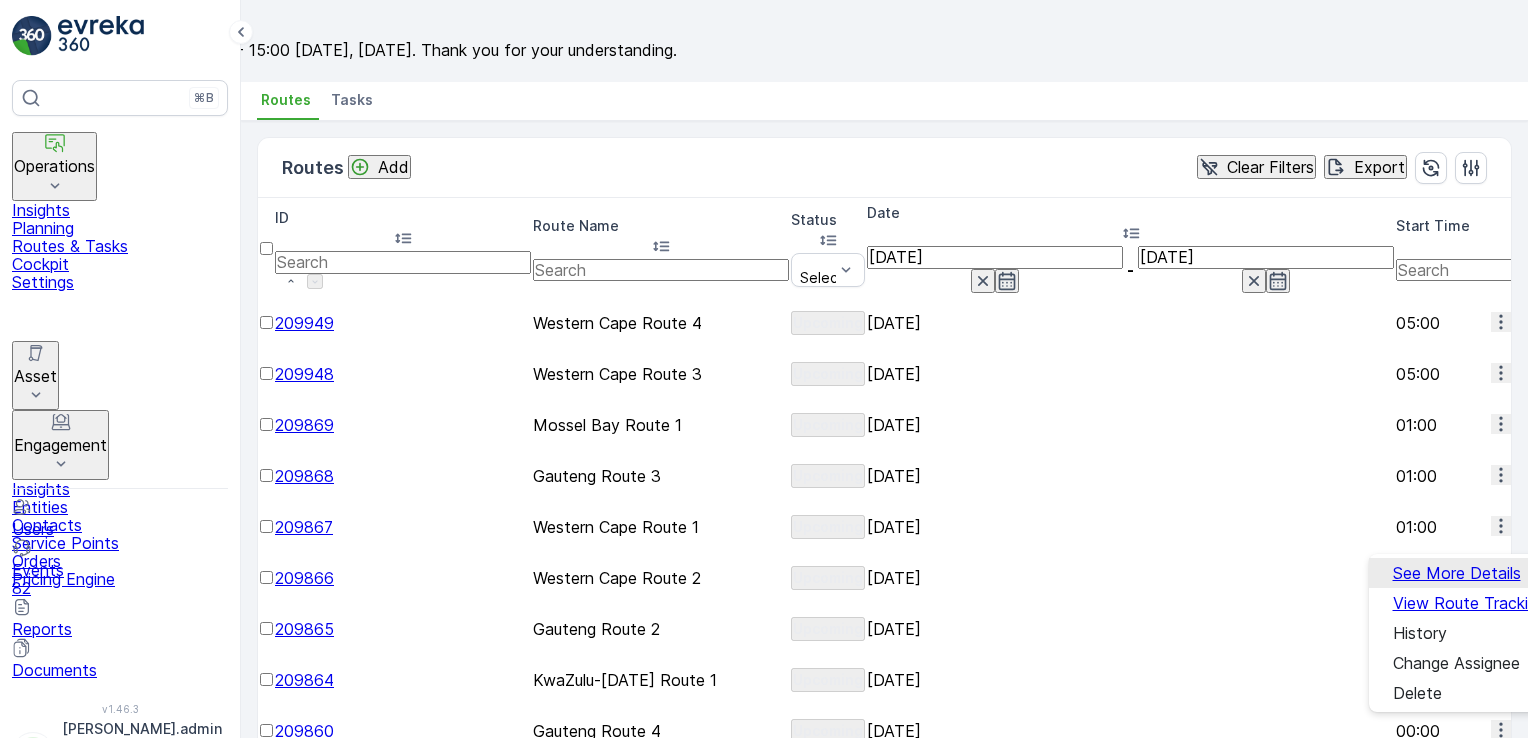 click on "See More Details" at bounding box center [1457, 573] 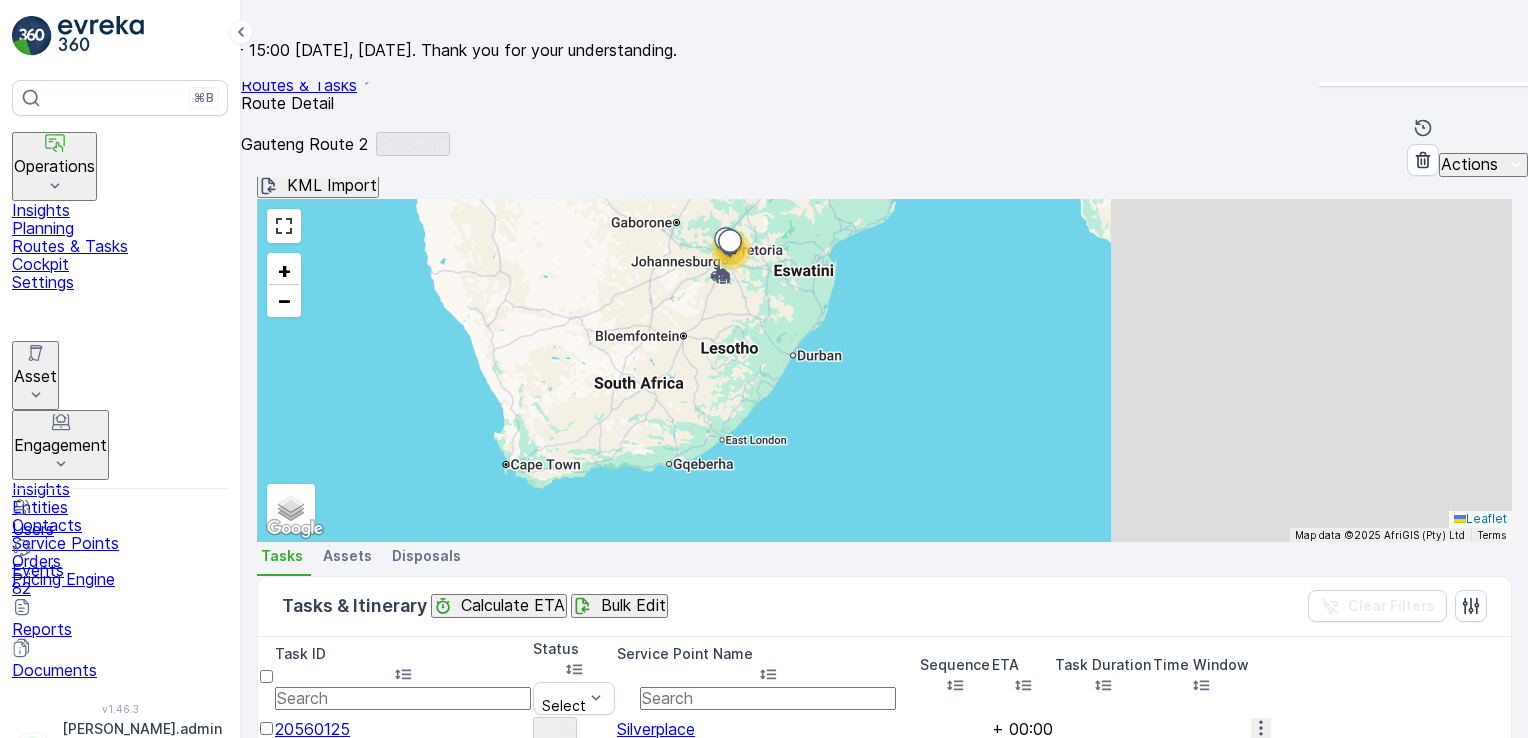 scroll, scrollTop: 552, scrollLeft: 0, axis: vertical 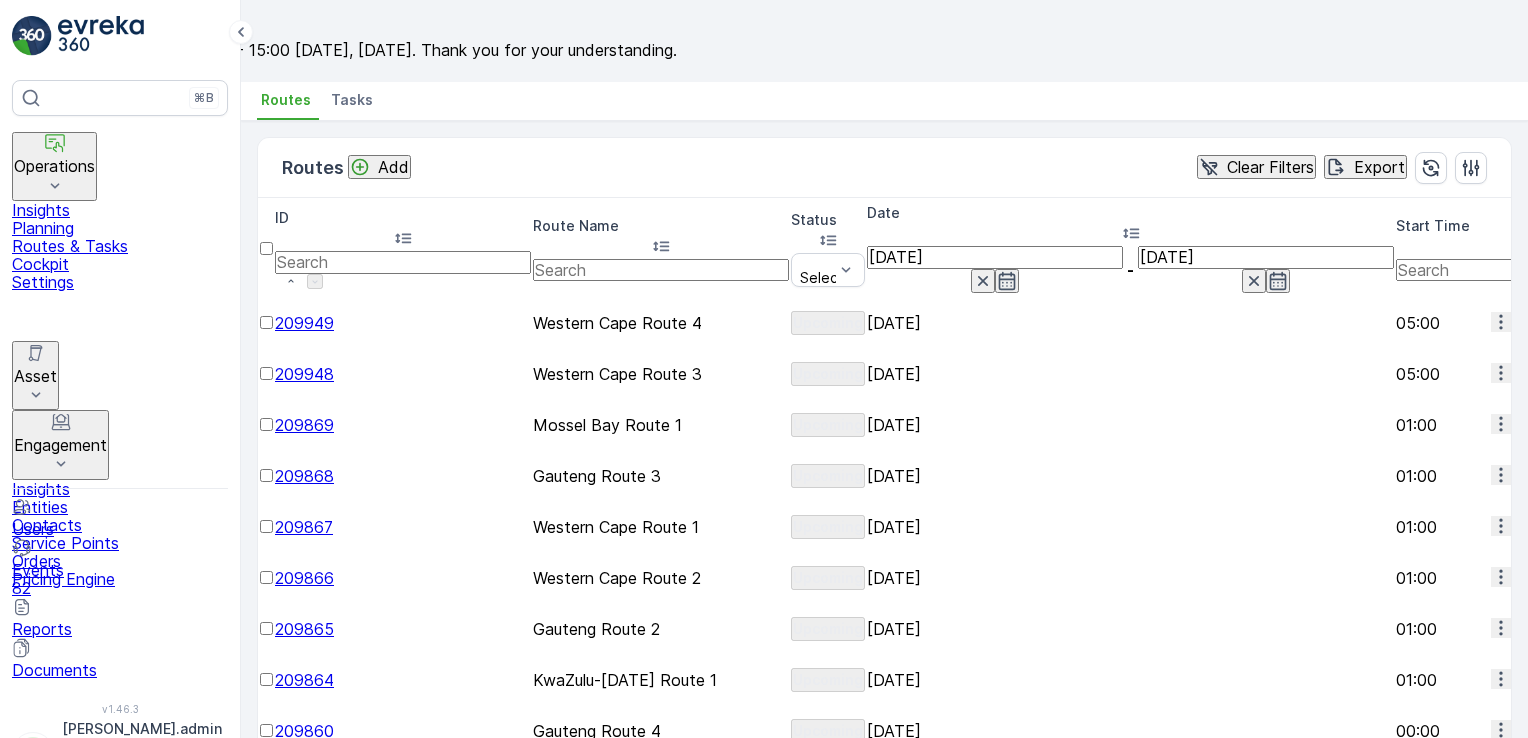 click 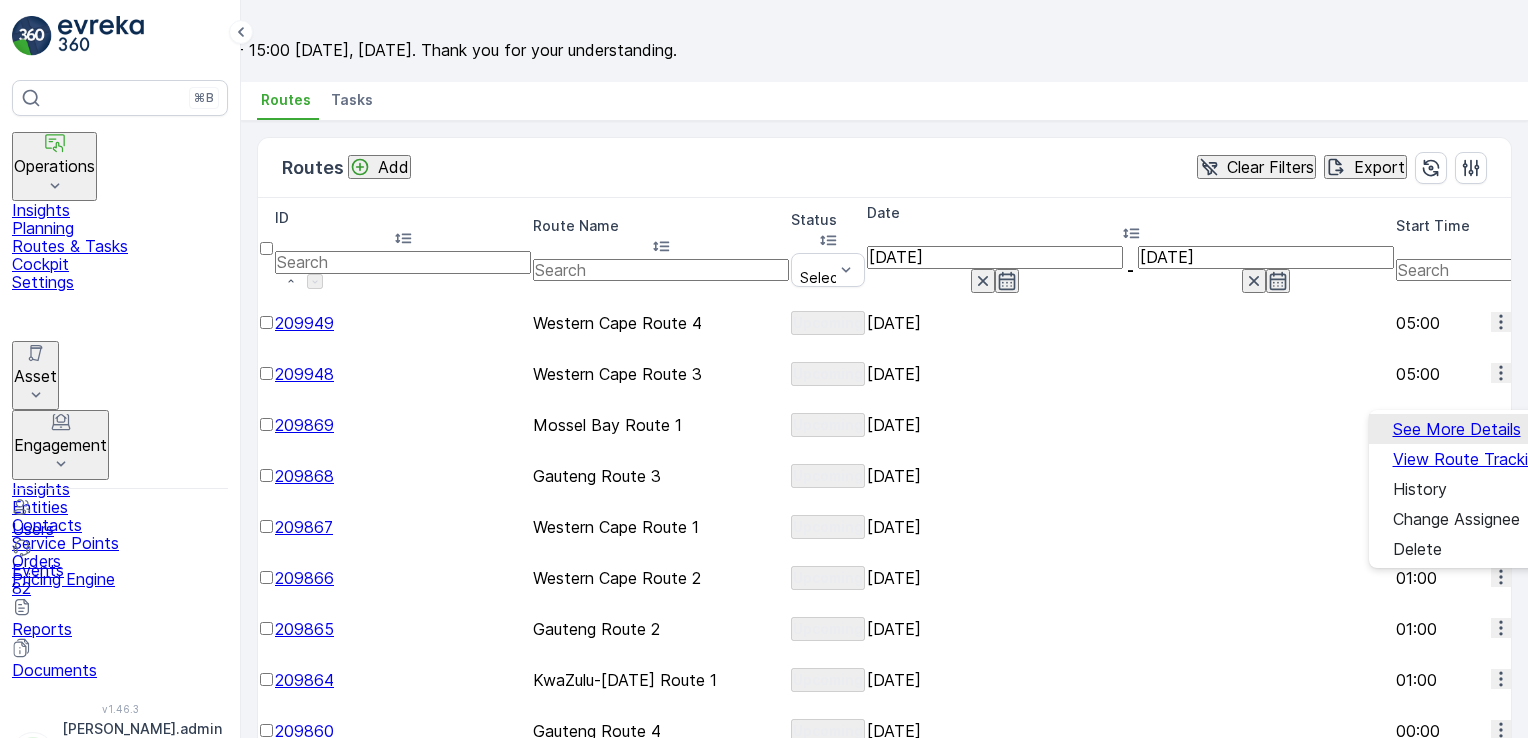 click on "See More Details" at bounding box center (1457, 429) 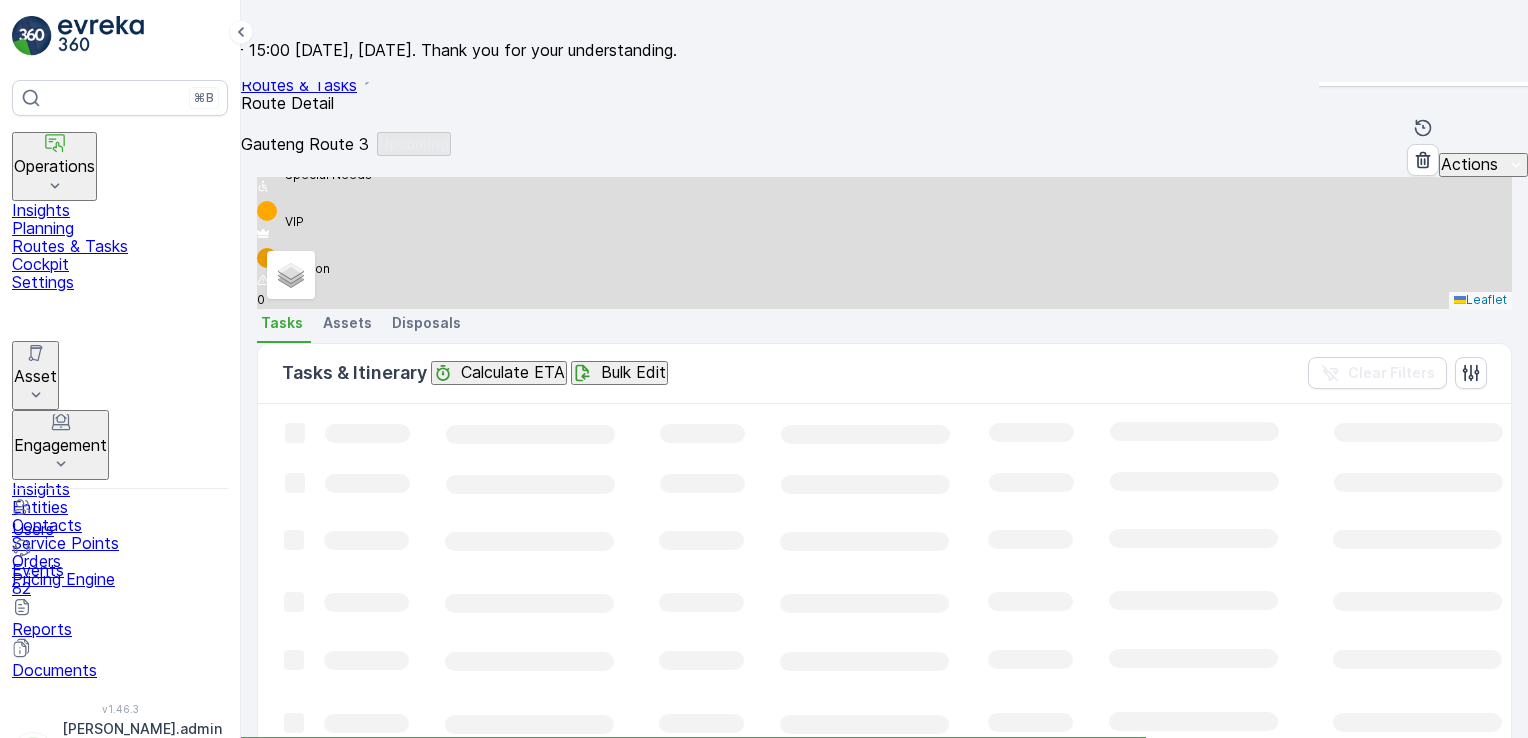 scroll, scrollTop: 604, scrollLeft: 0, axis: vertical 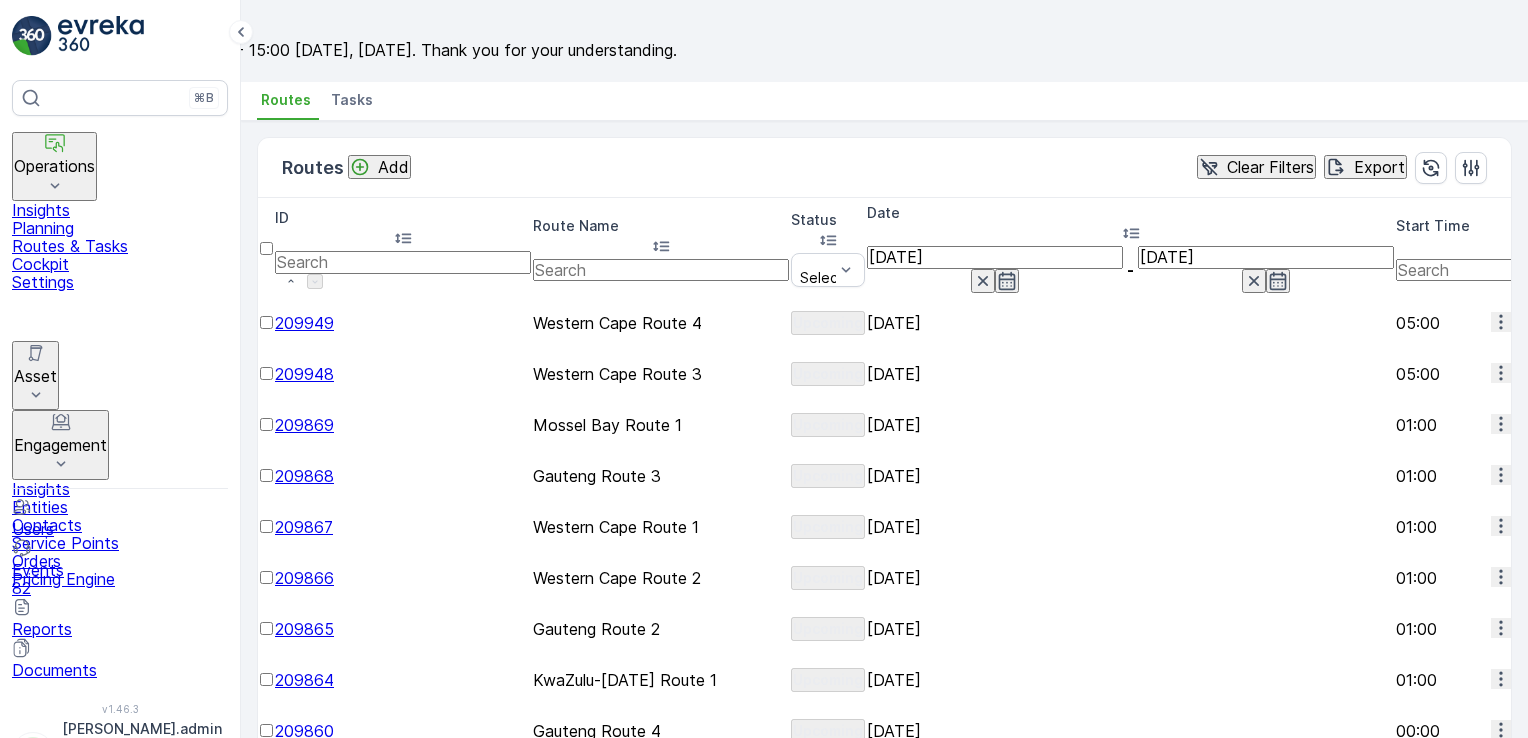 click 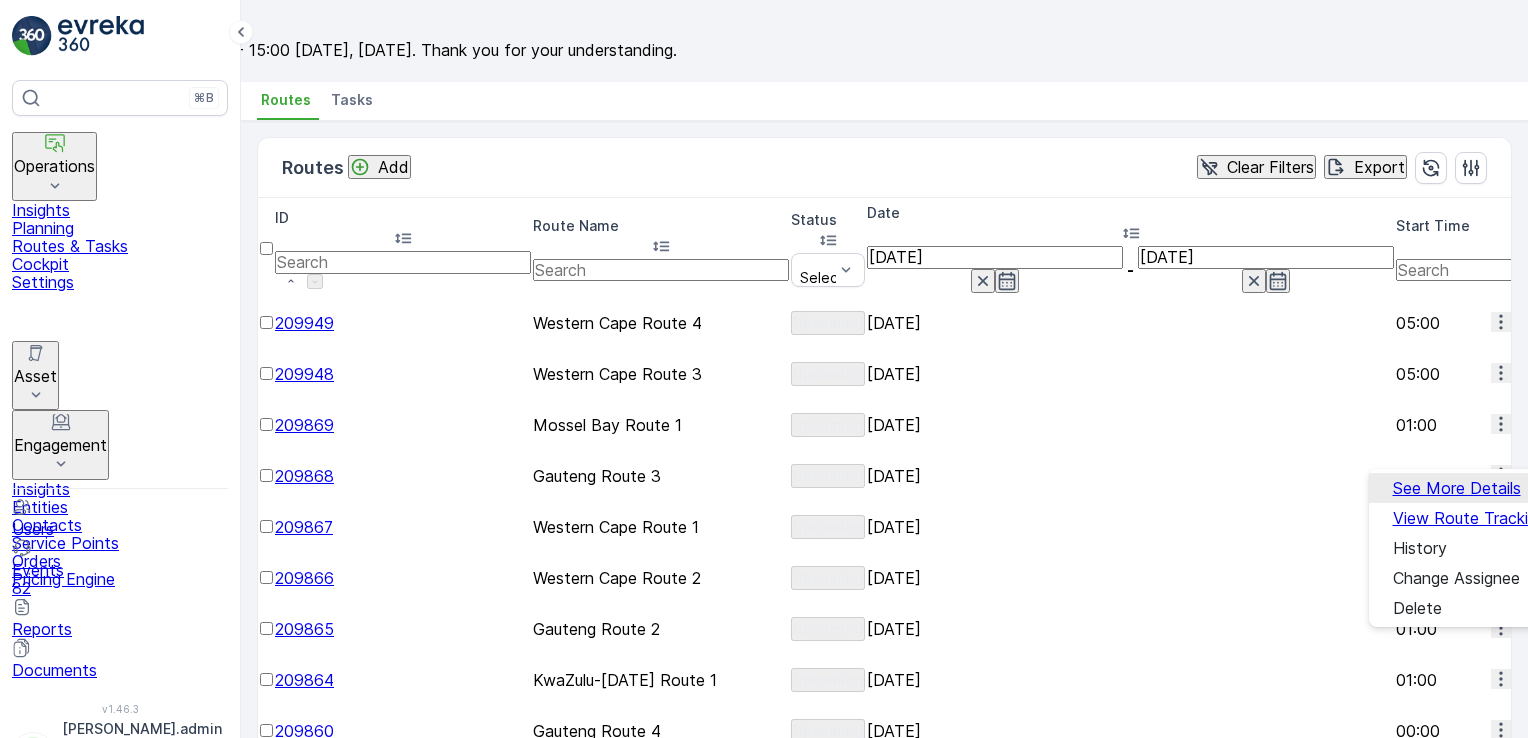 click on "See More Details" at bounding box center (1457, 488) 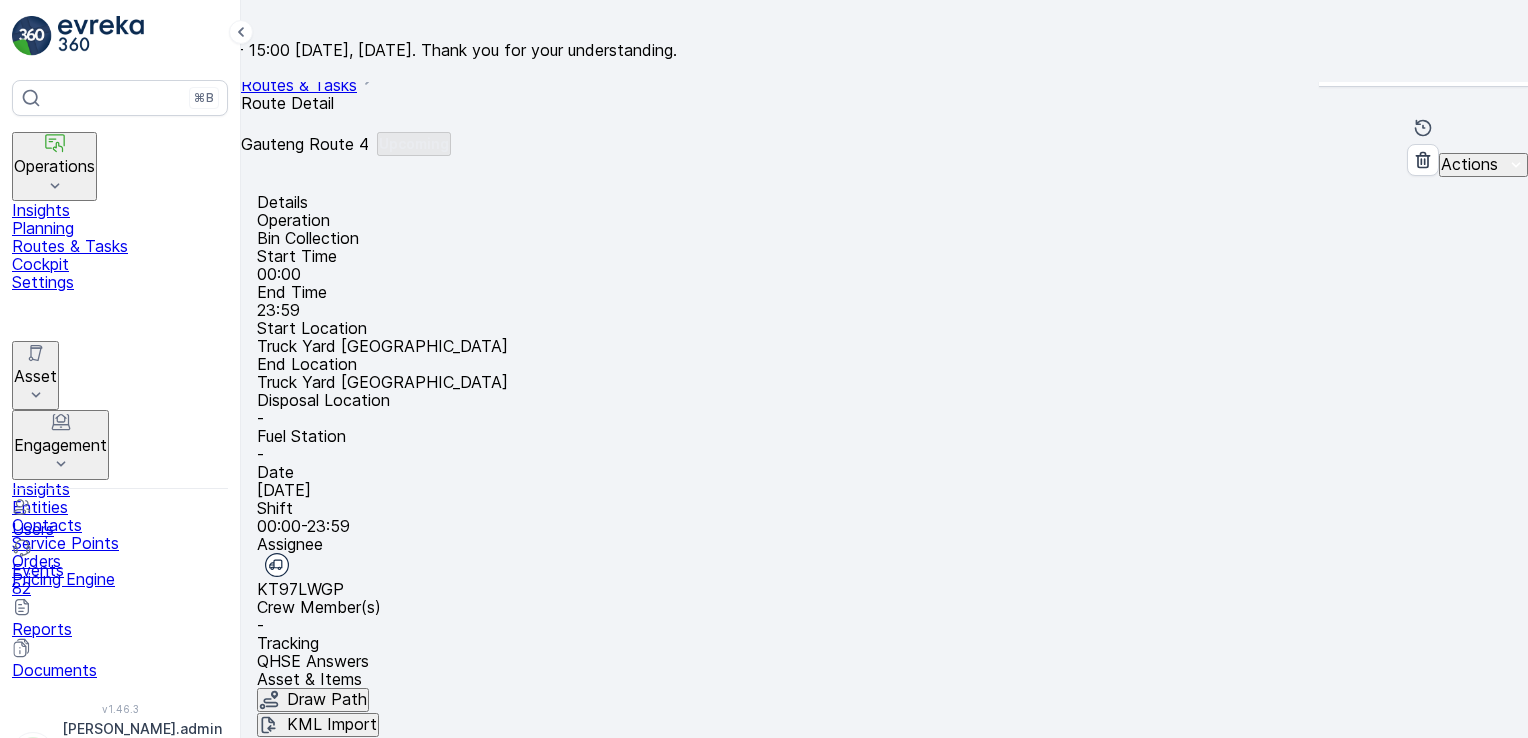 scroll, scrollTop: 292, scrollLeft: 0, axis: vertical 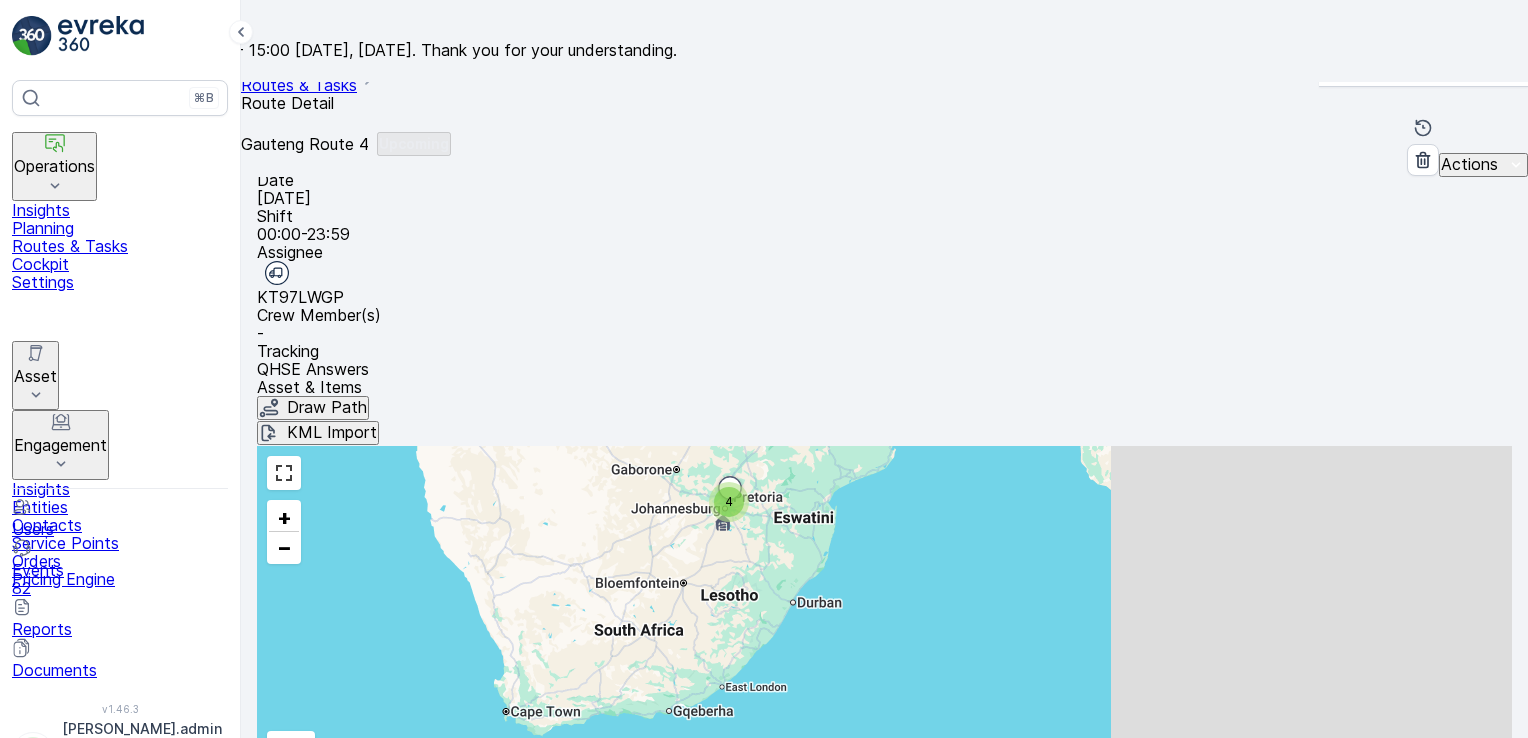 click on "Routes & Tasks" at bounding box center [120, 246] 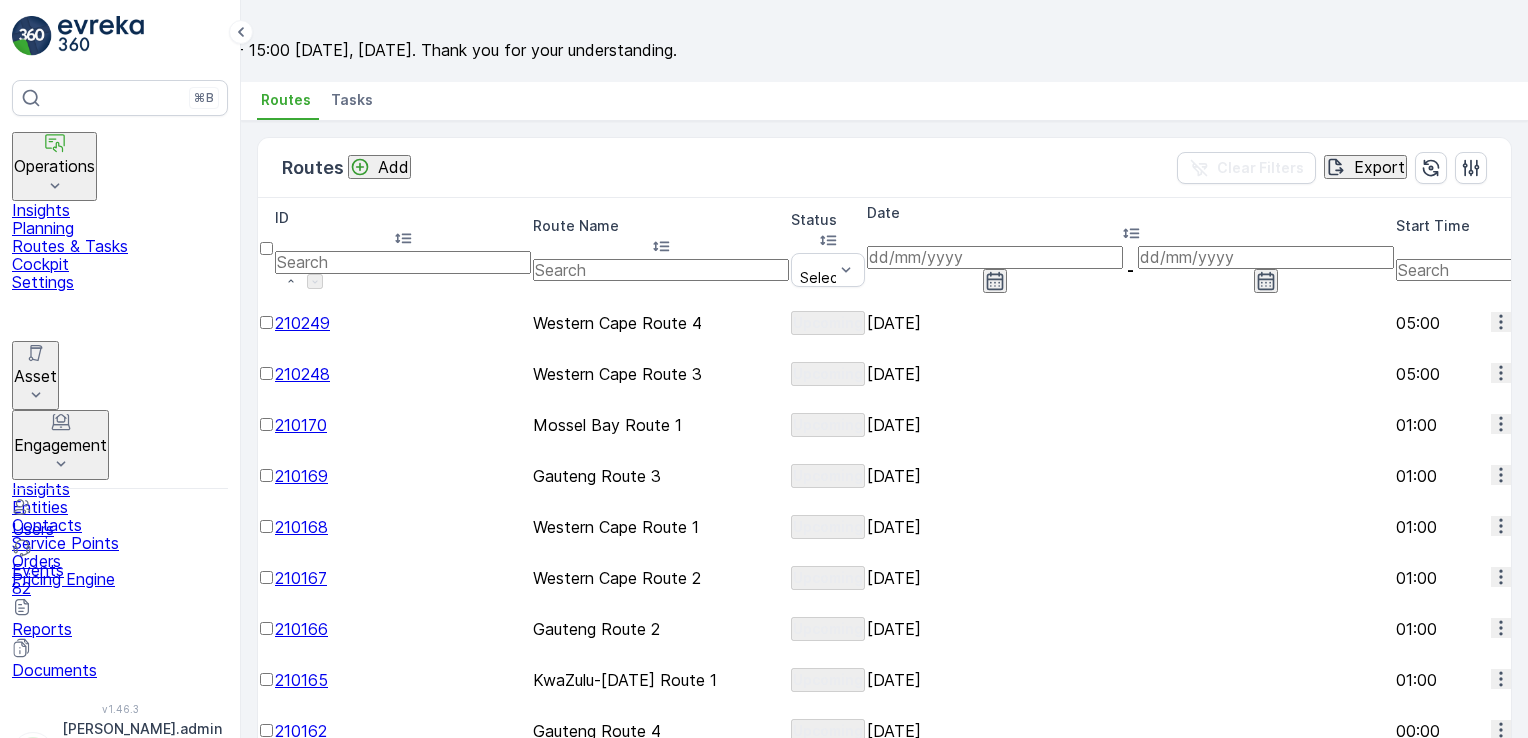 click at bounding box center (995, 257) 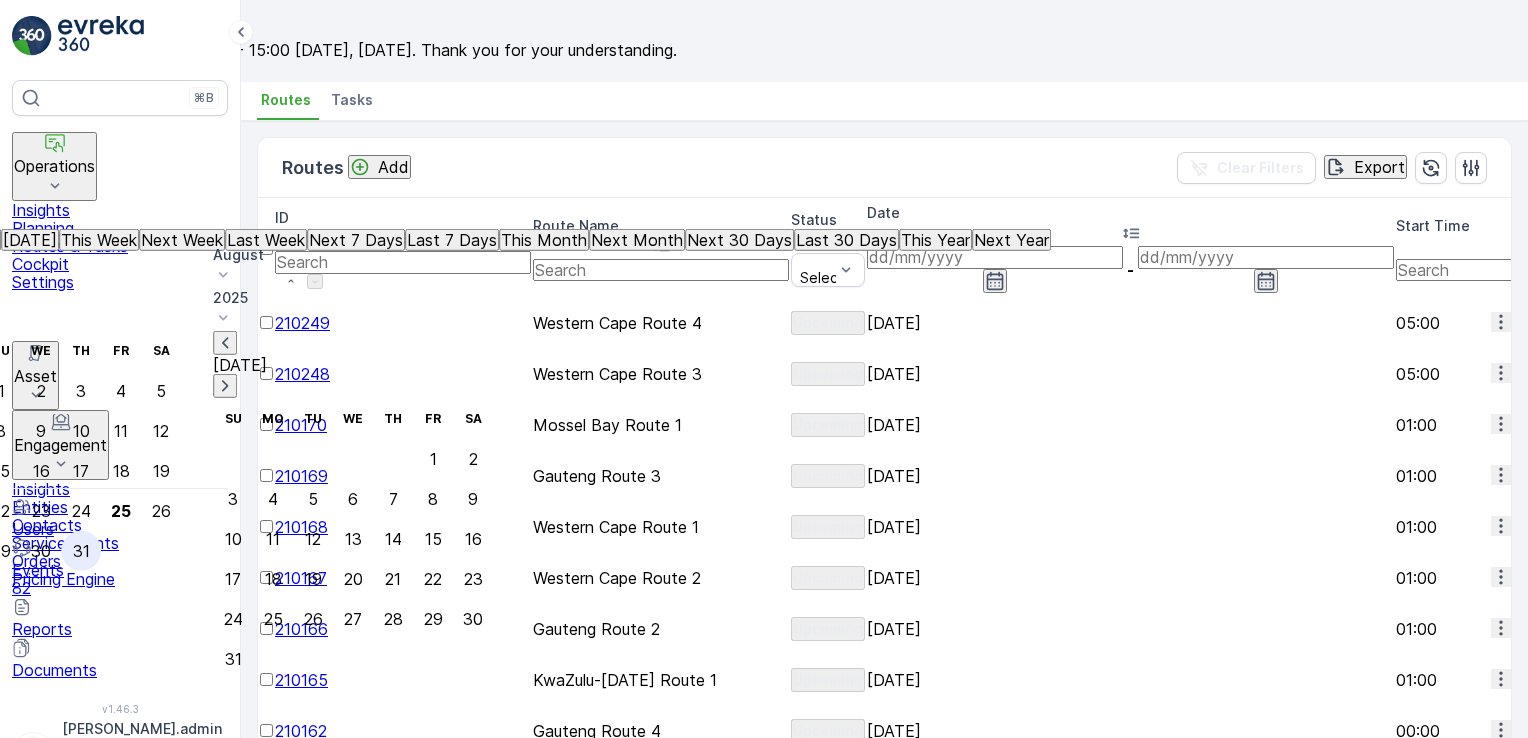 click on "31" at bounding box center [81, 551] 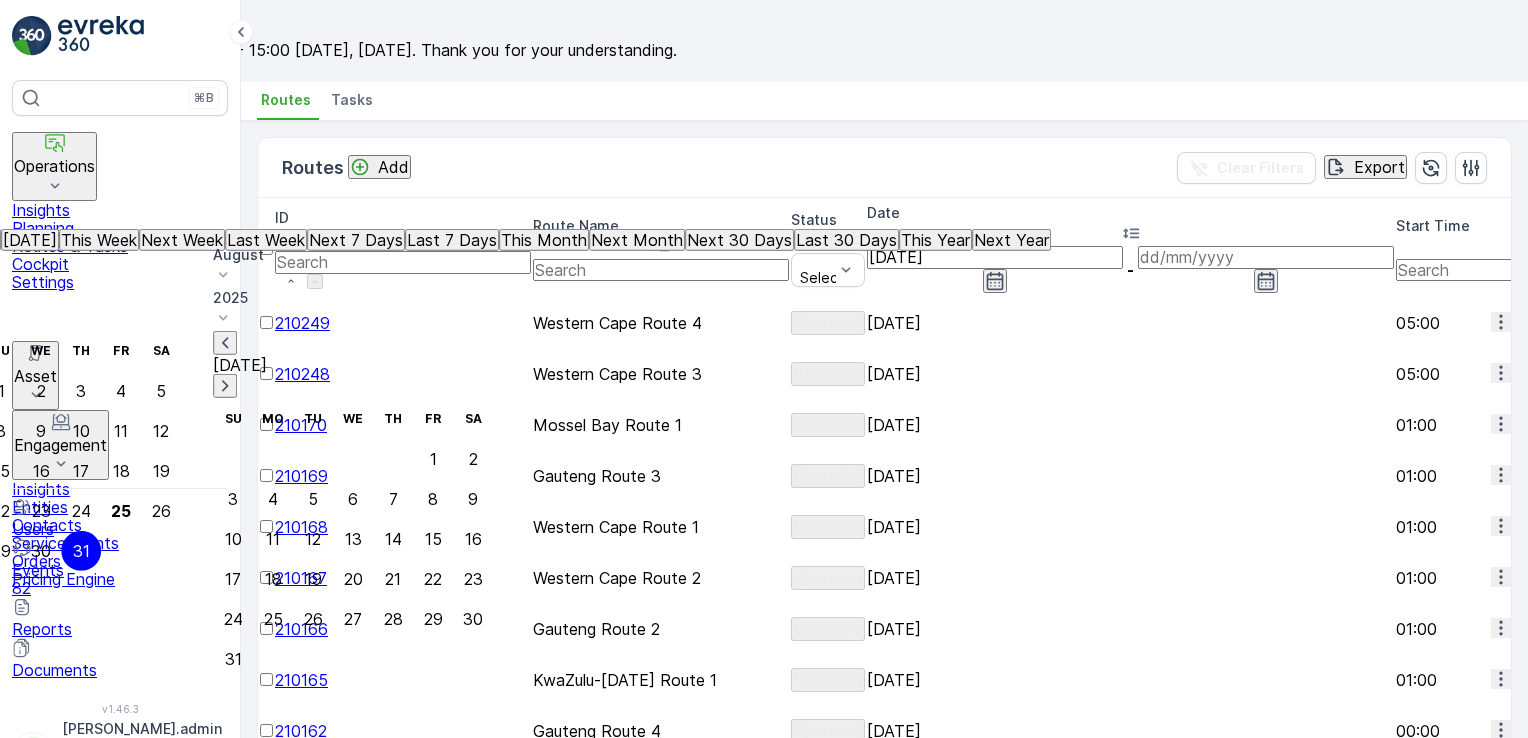 click on "31" at bounding box center (81, 551) 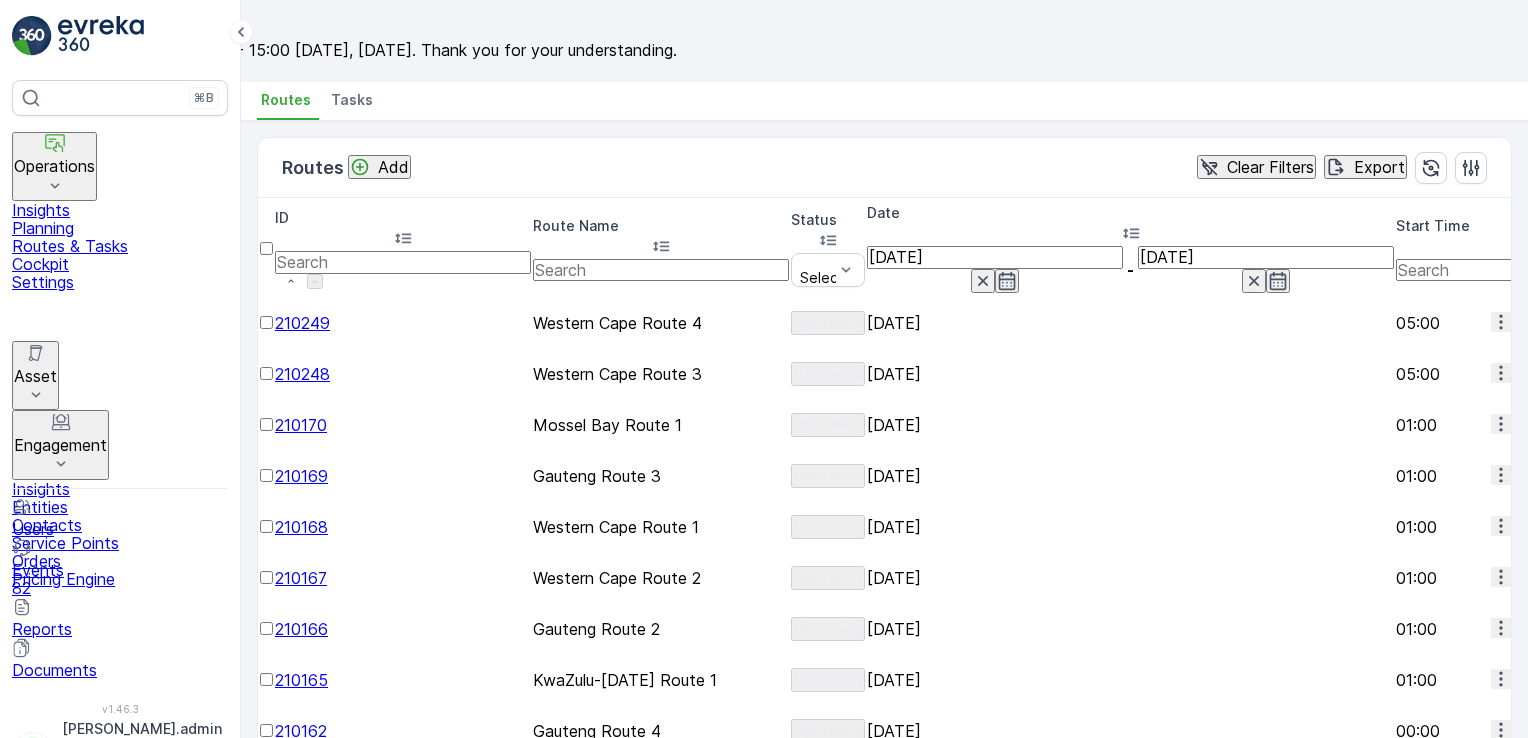 drag, startPoint x: 1481, startPoint y: 689, endPoint x: 1460, endPoint y: 692, distance: 21.213203 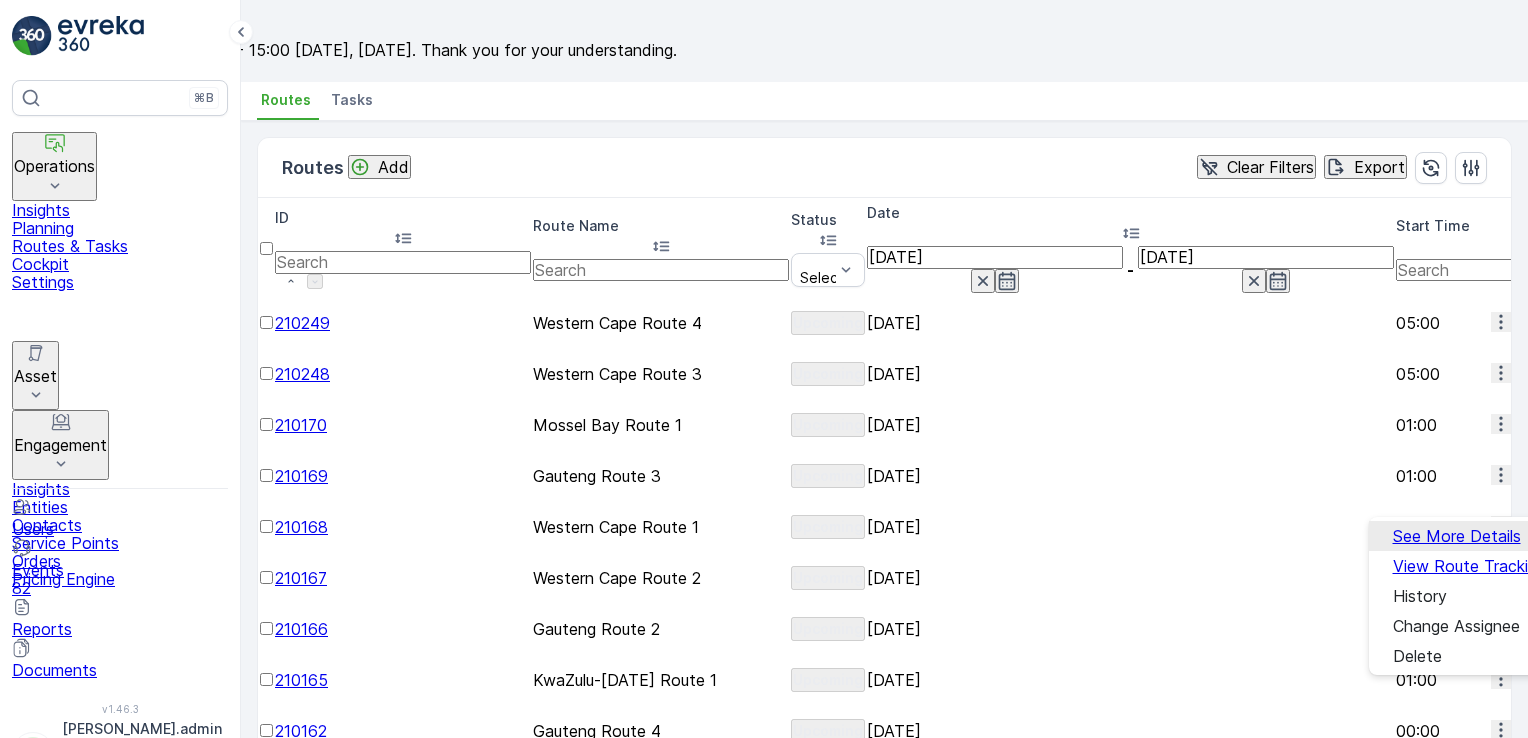 click on "See More Details" at bounding box center [1457, 536] 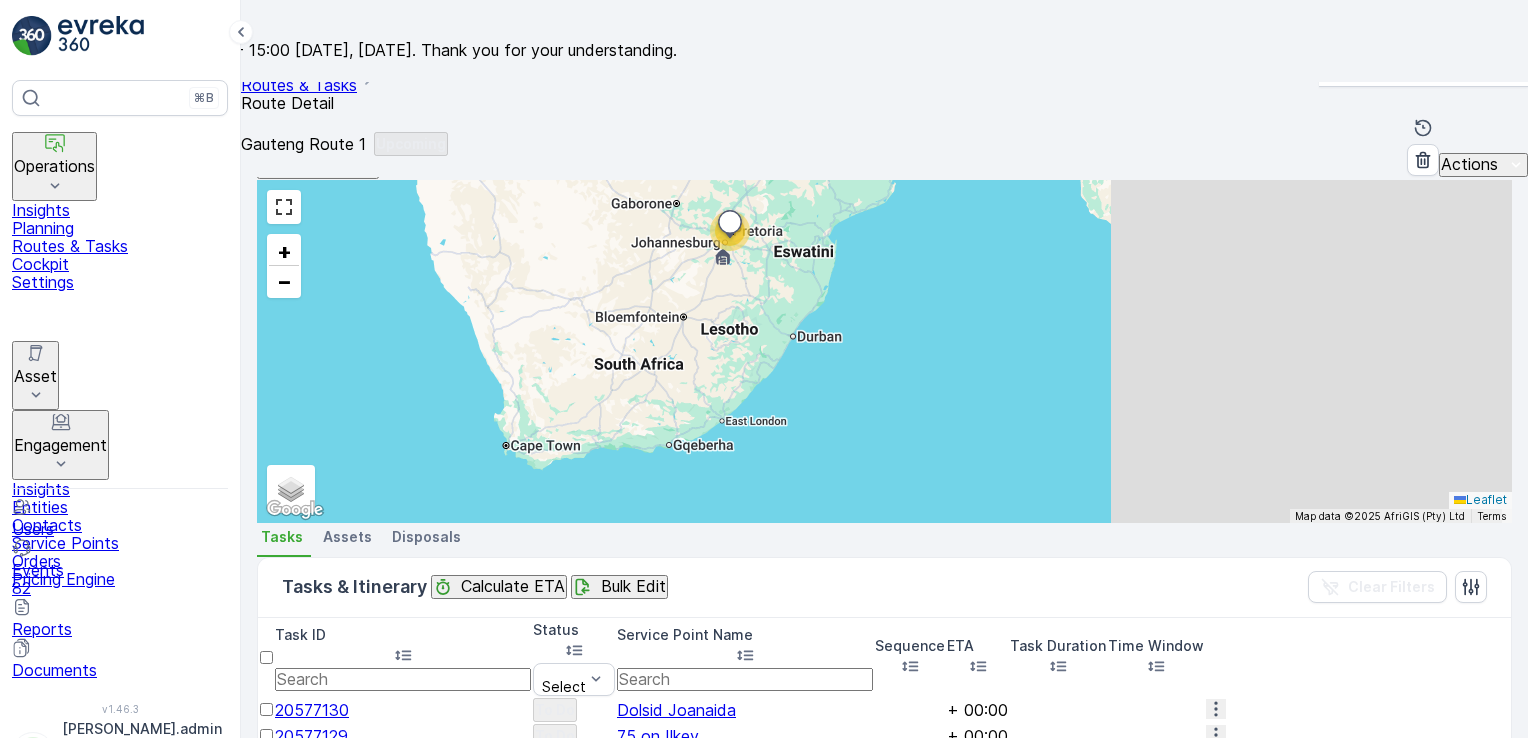 scroll, scrollTop: 589, scrollLeft: 0, axis: vertical 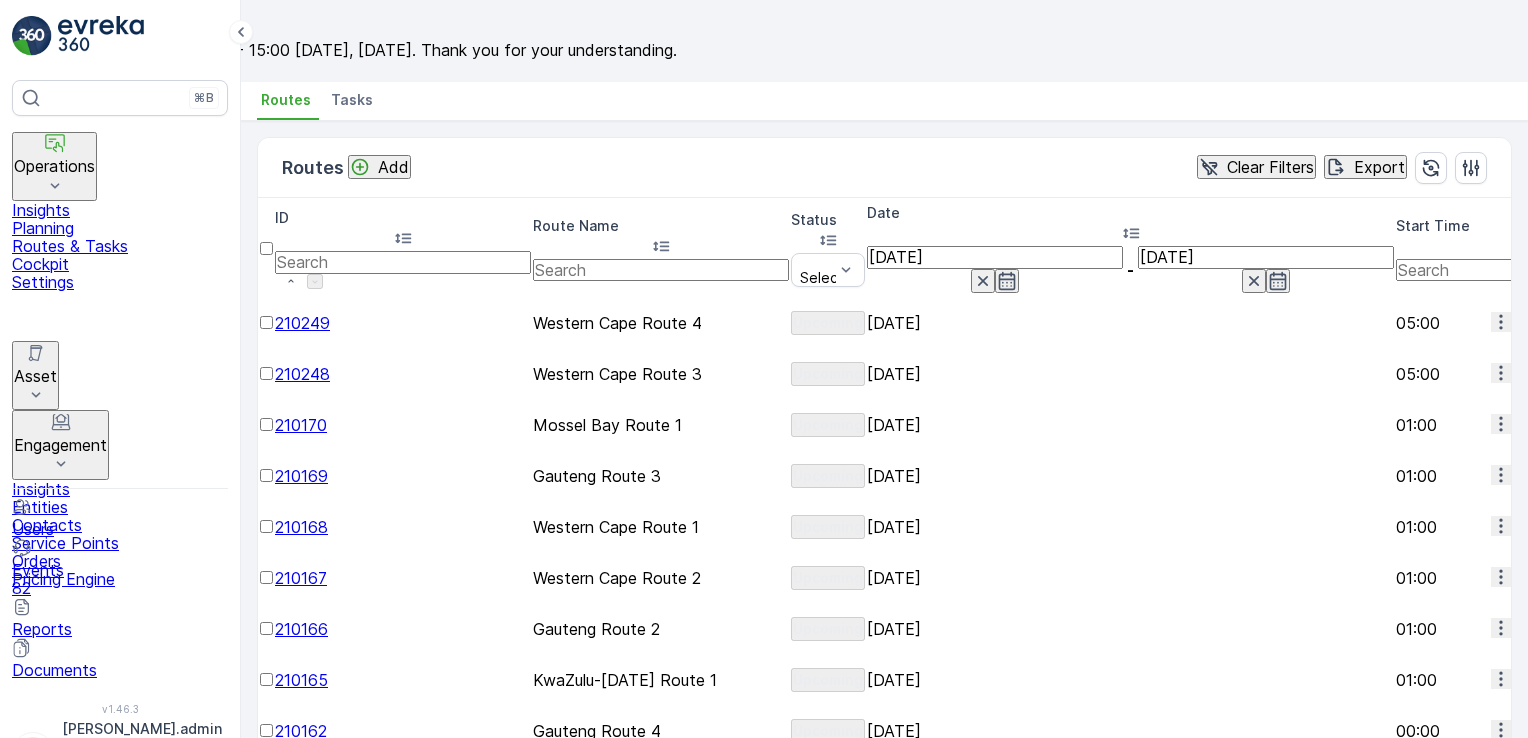 click 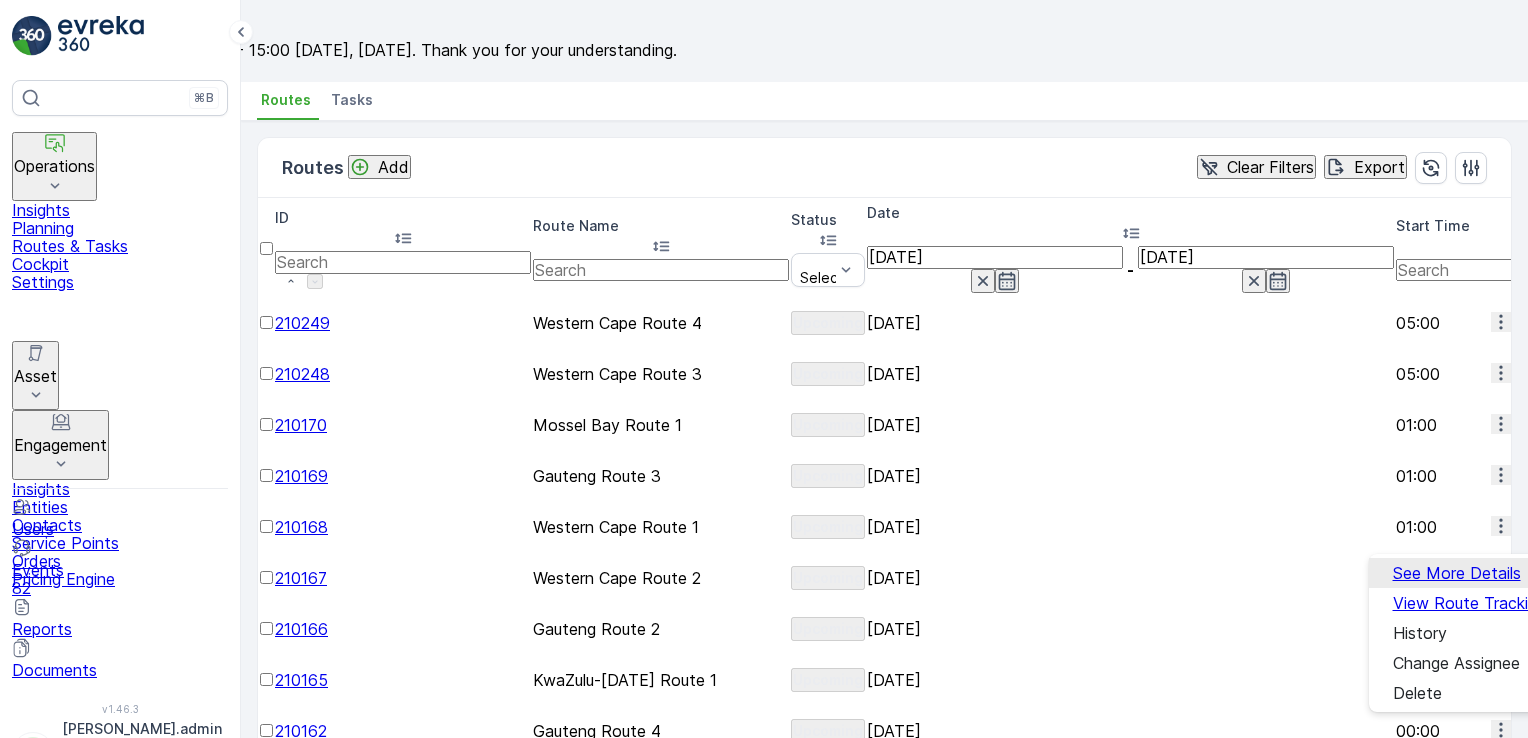 click on "See More Details" at bounding box center [1457, 573] 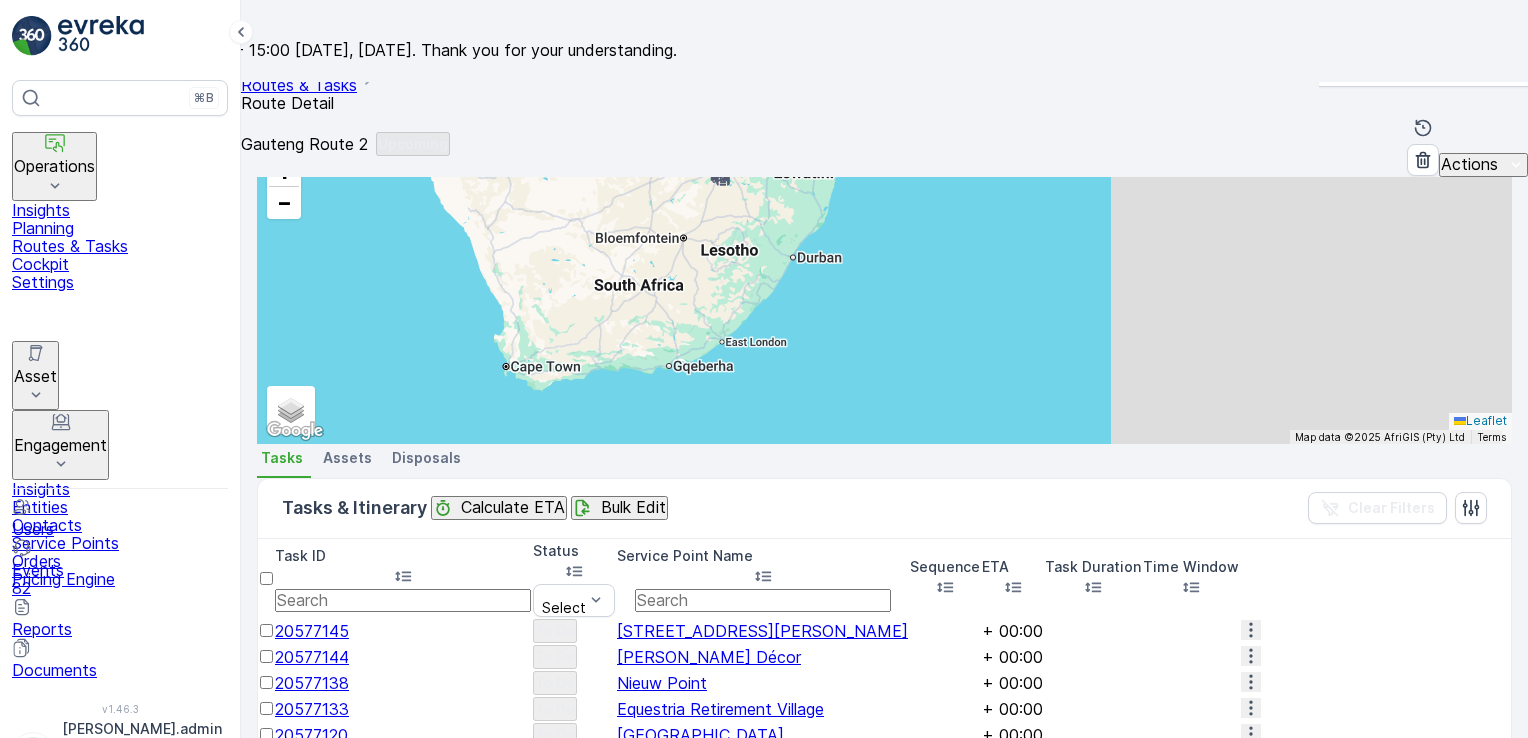 scroll, scrollTop: 652, scrollLeft: 0, axis: vertical 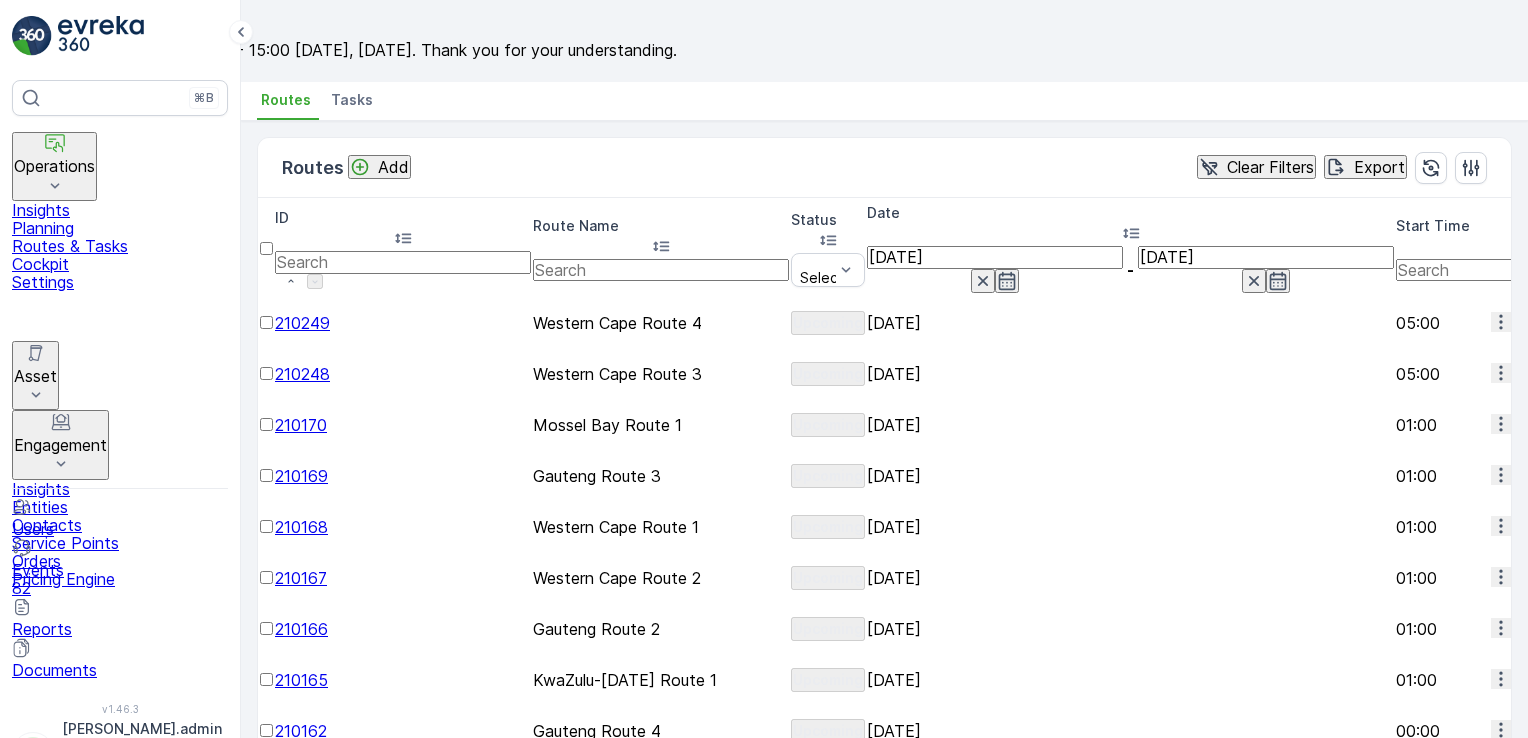 click 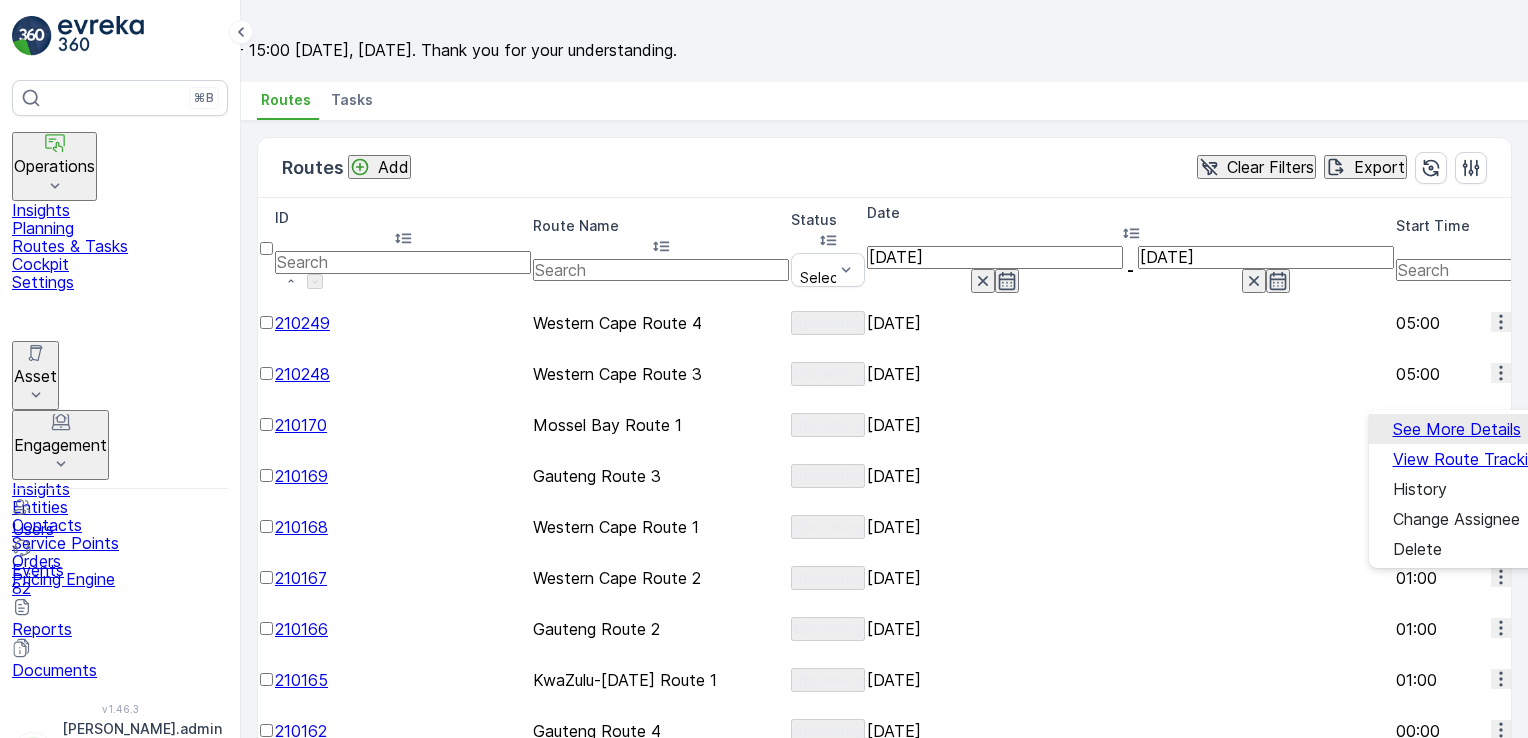 click on "See More Details" at bounding box center (1457, 429) 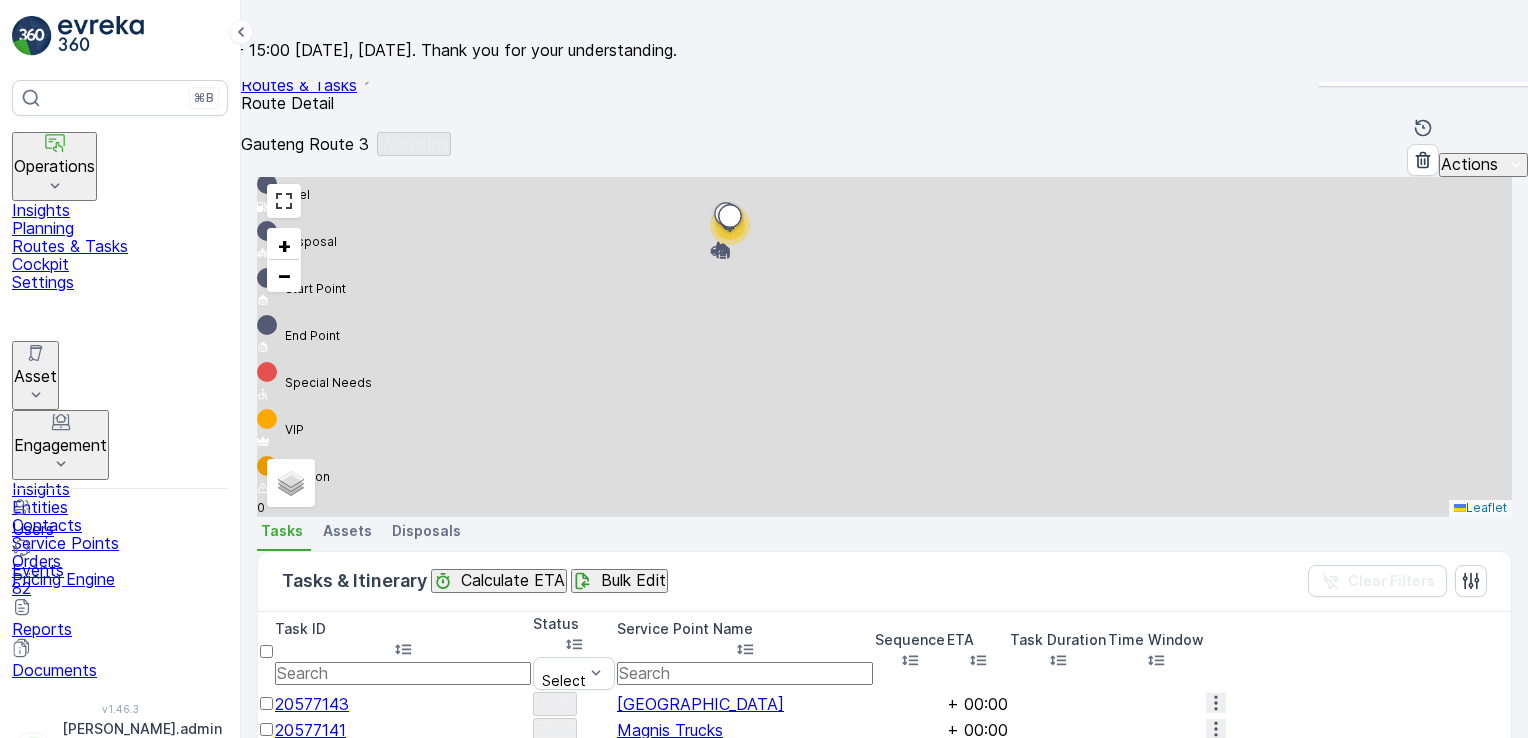 scroll, scrollTop: 604, scrollLeft: 0, axis: vertical 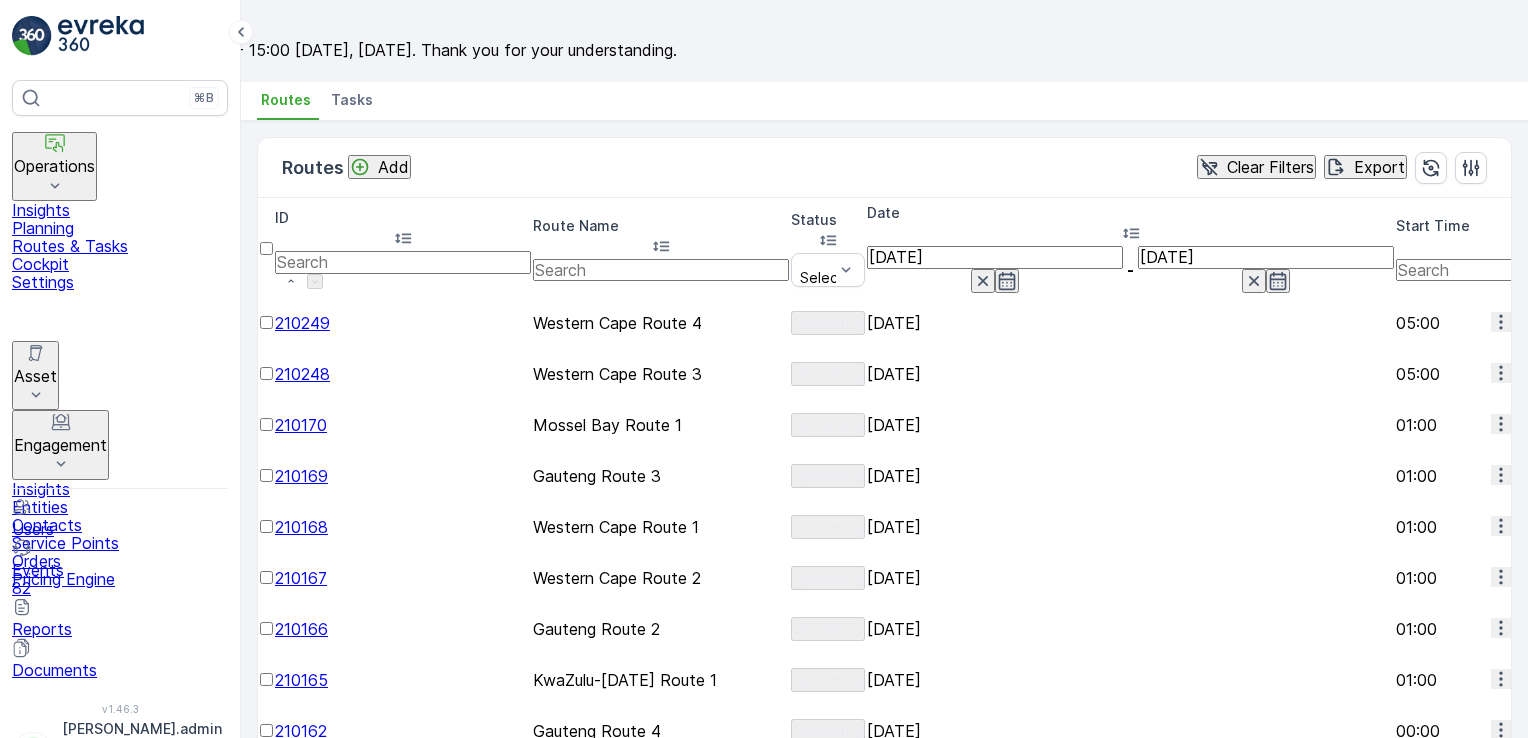 click 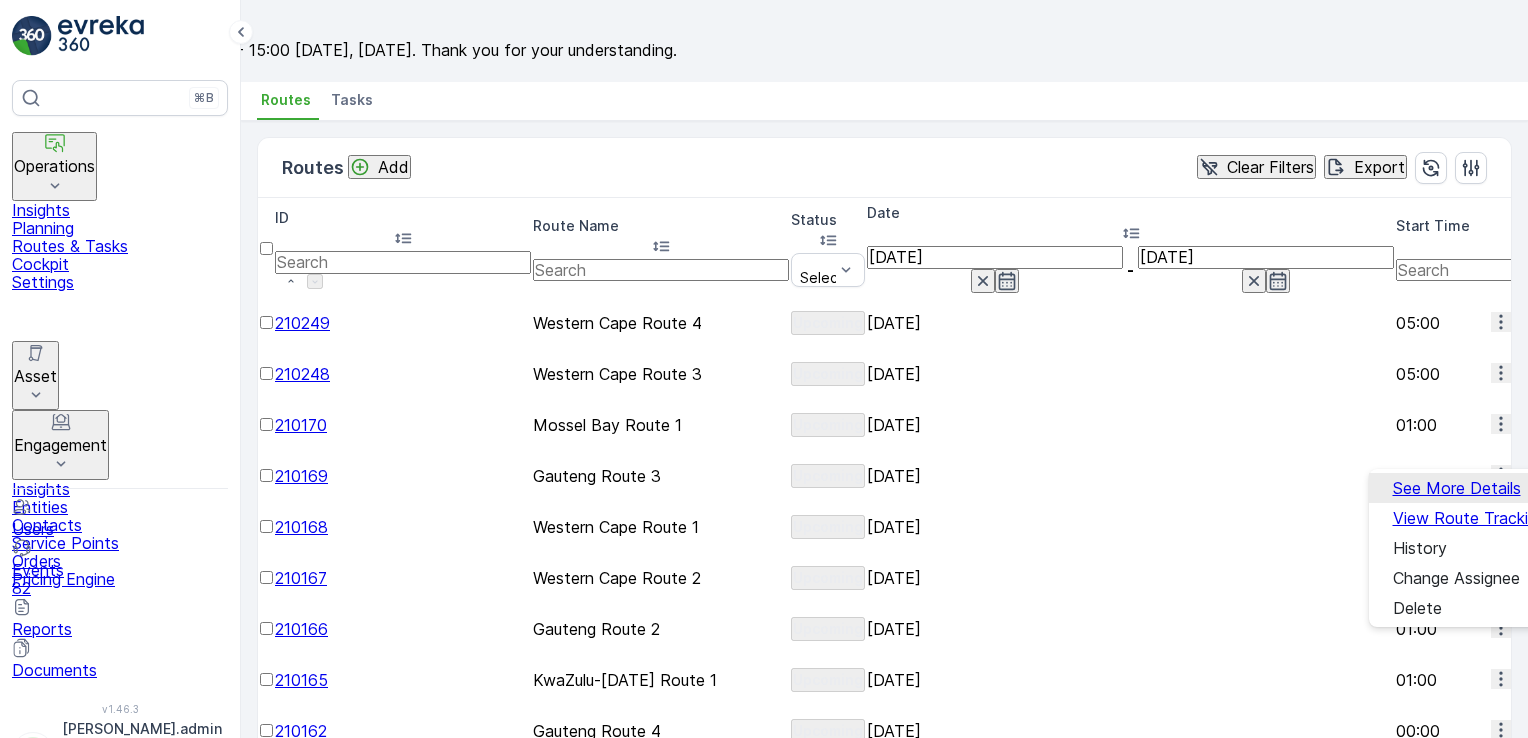 click on "See More Details" at bounding box center [1457, 488] 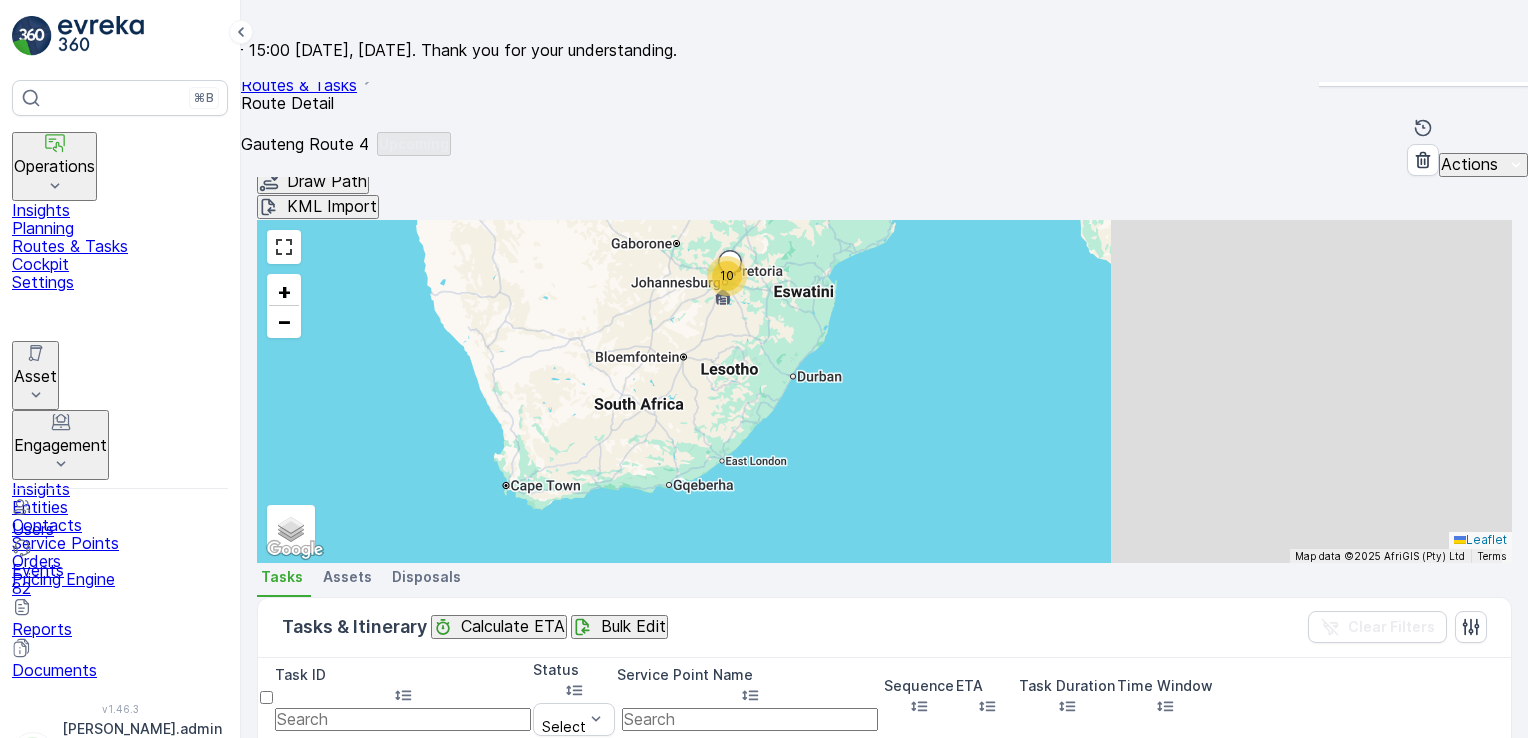scroll, scrollTop: 556, scrollLeft: 0, axis: vertical 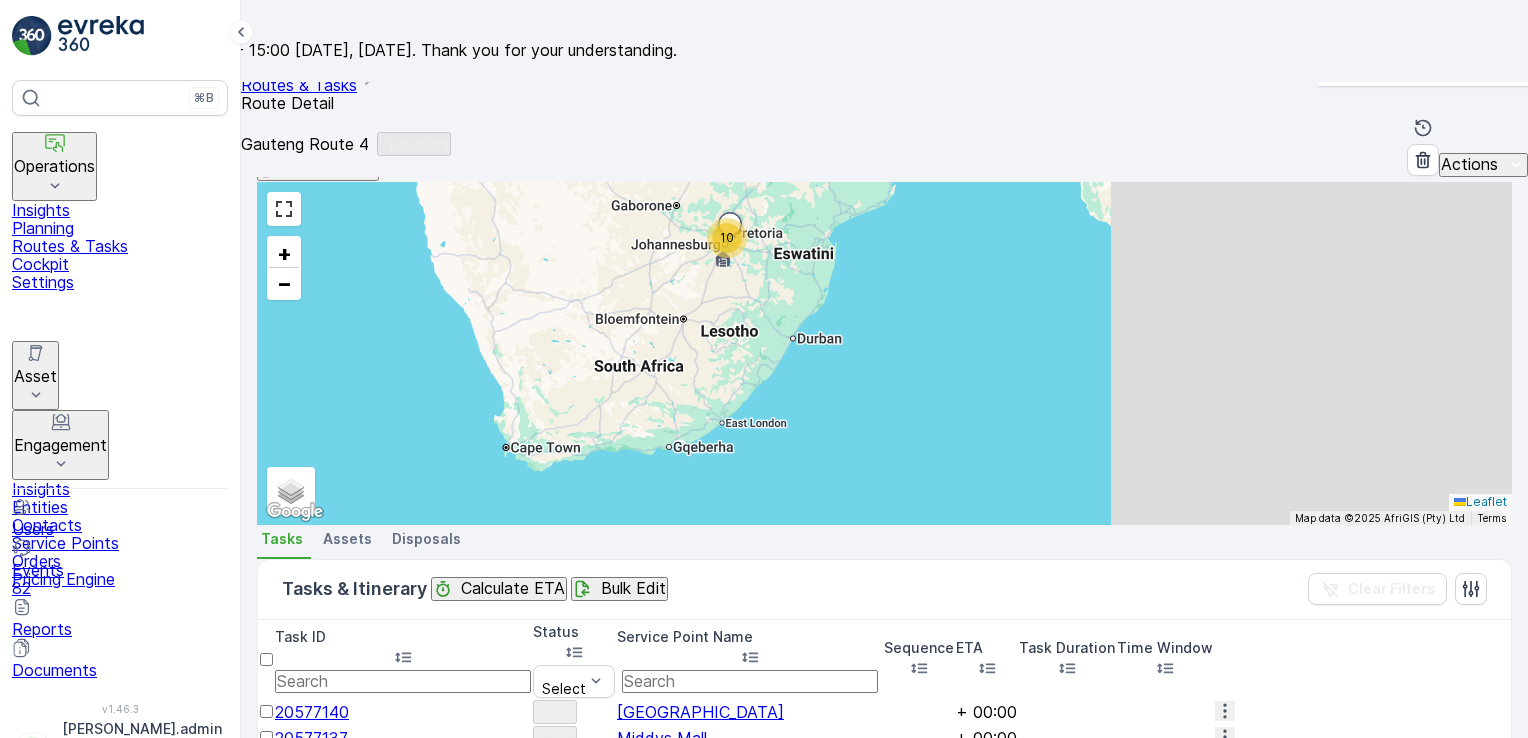 click 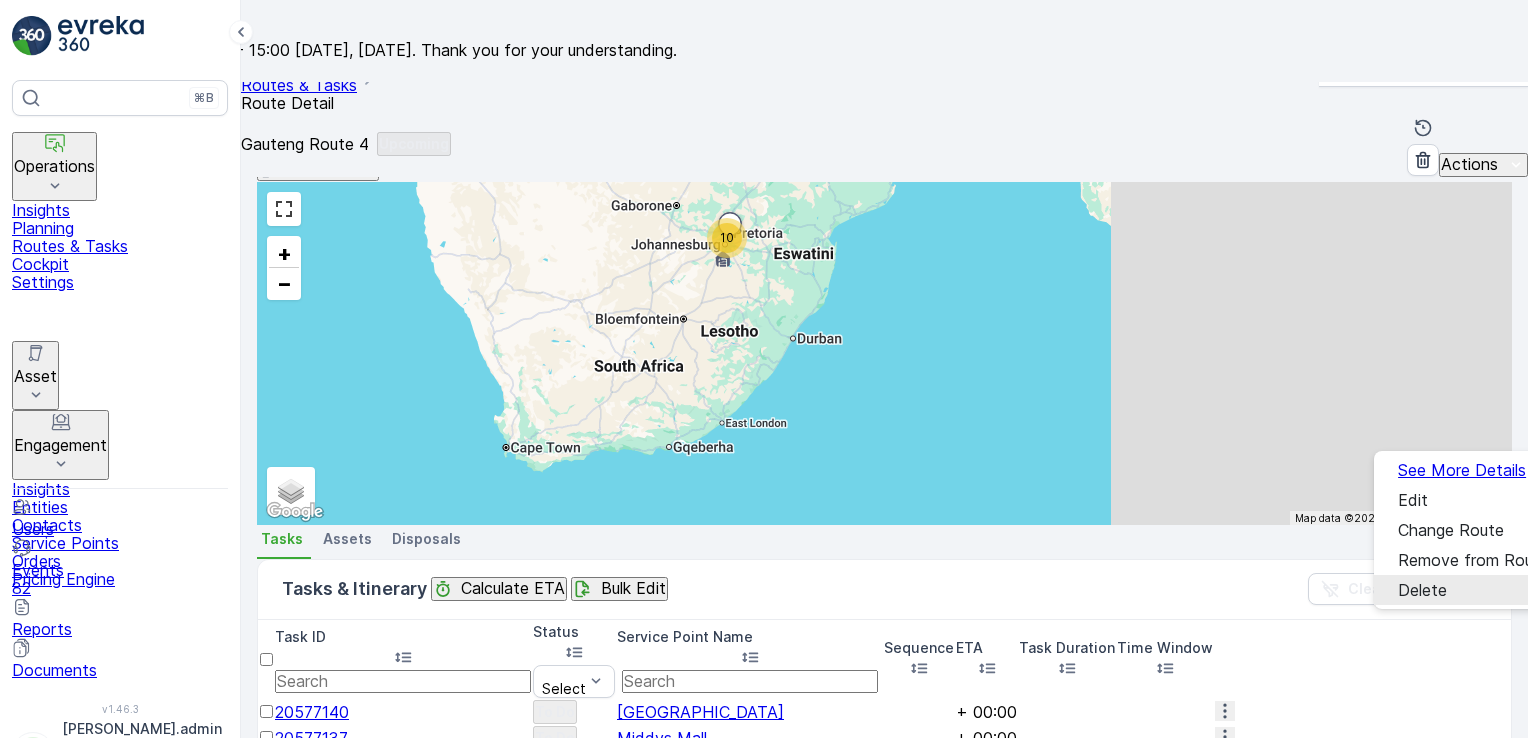 click on "Delete" at bounding box center (1422, 590) 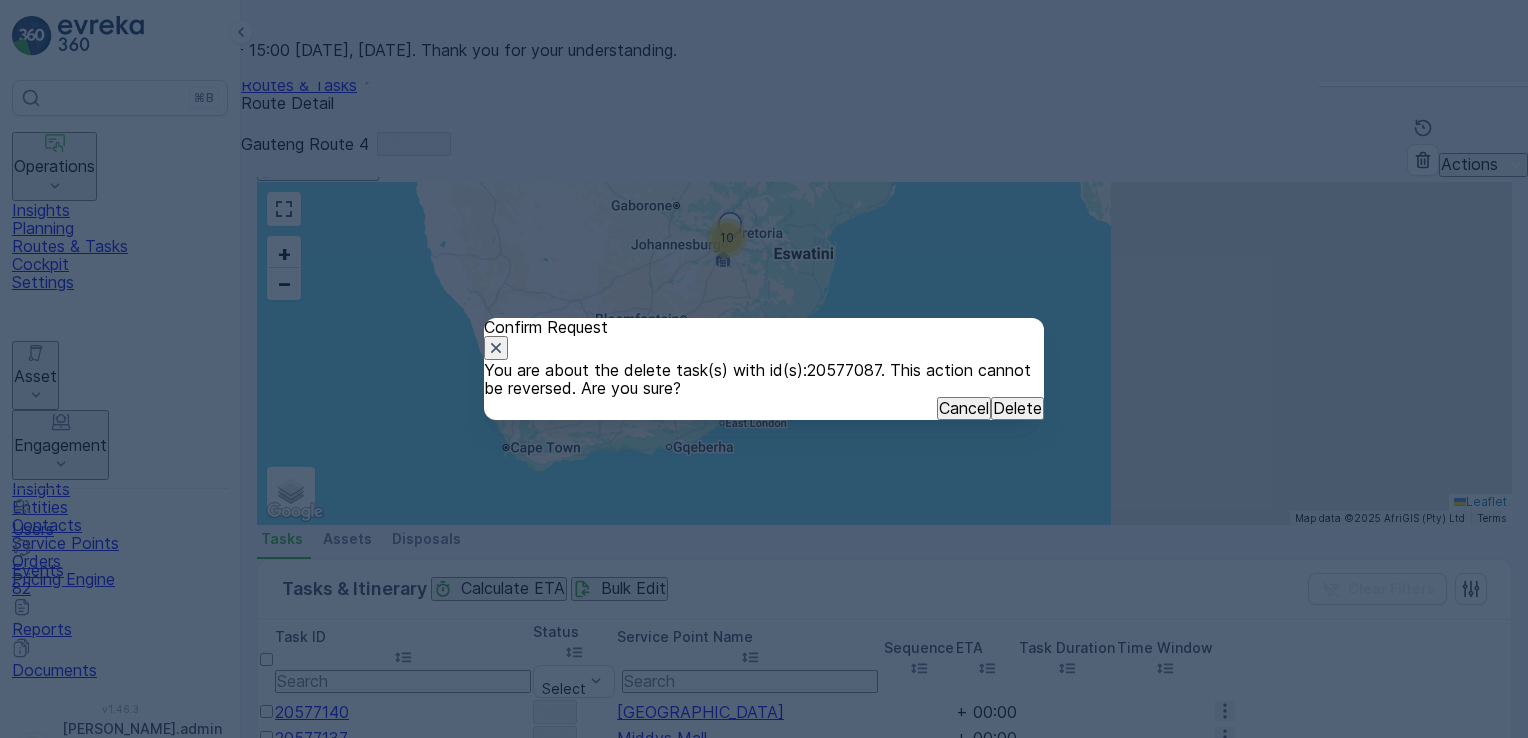 click on "Delete" at bounding box center (1017, 408) 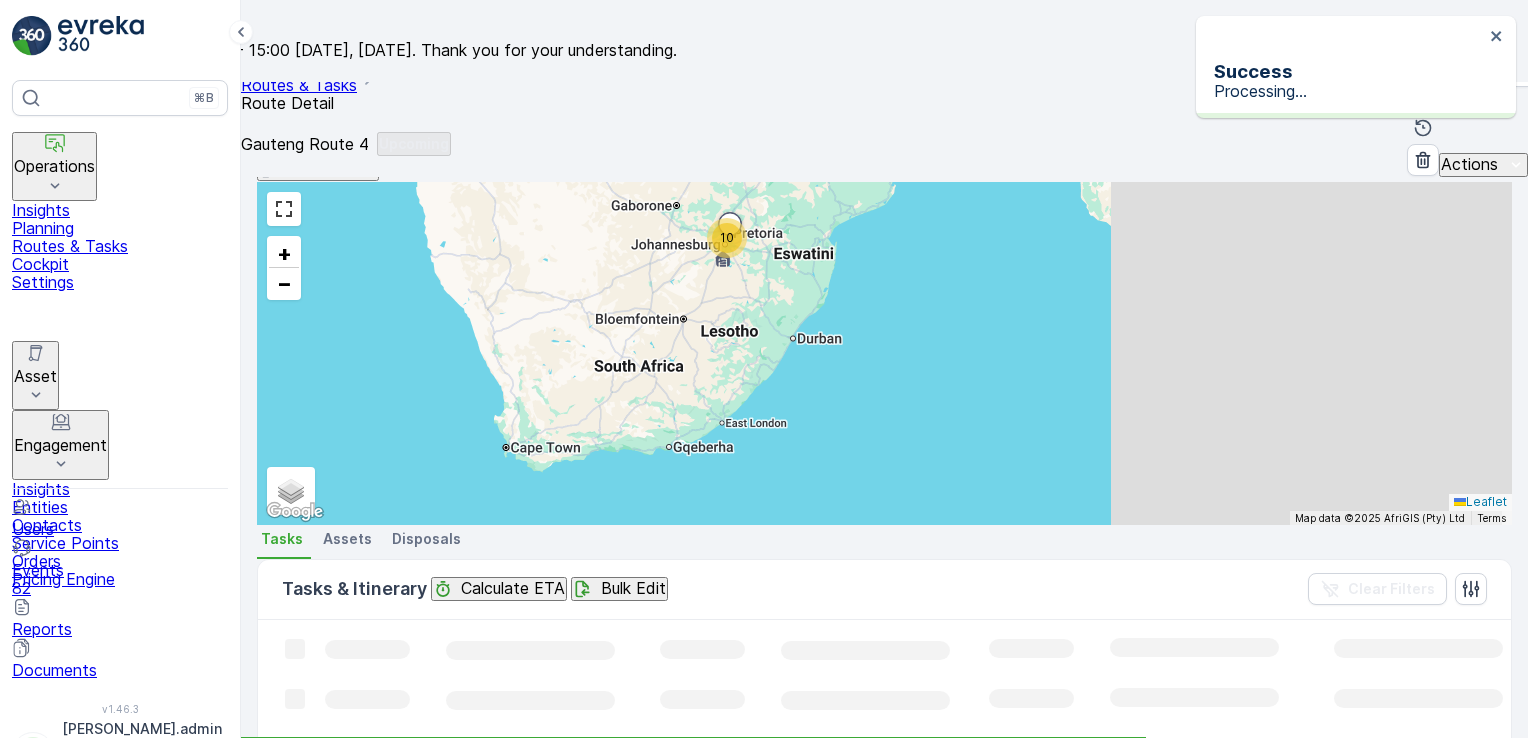 scroll, scrollTop: 508, scrollLeft: 0, axis: vertical 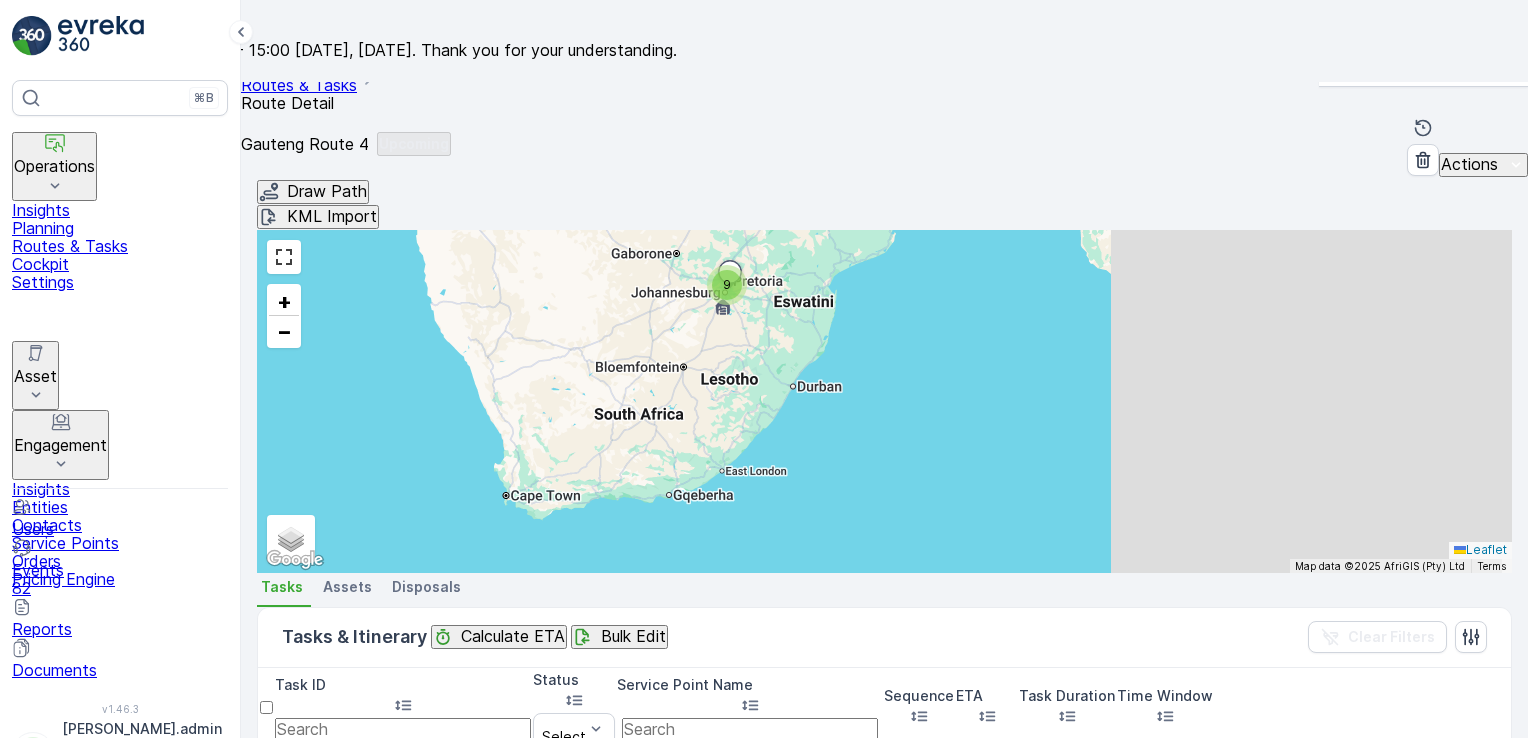 click 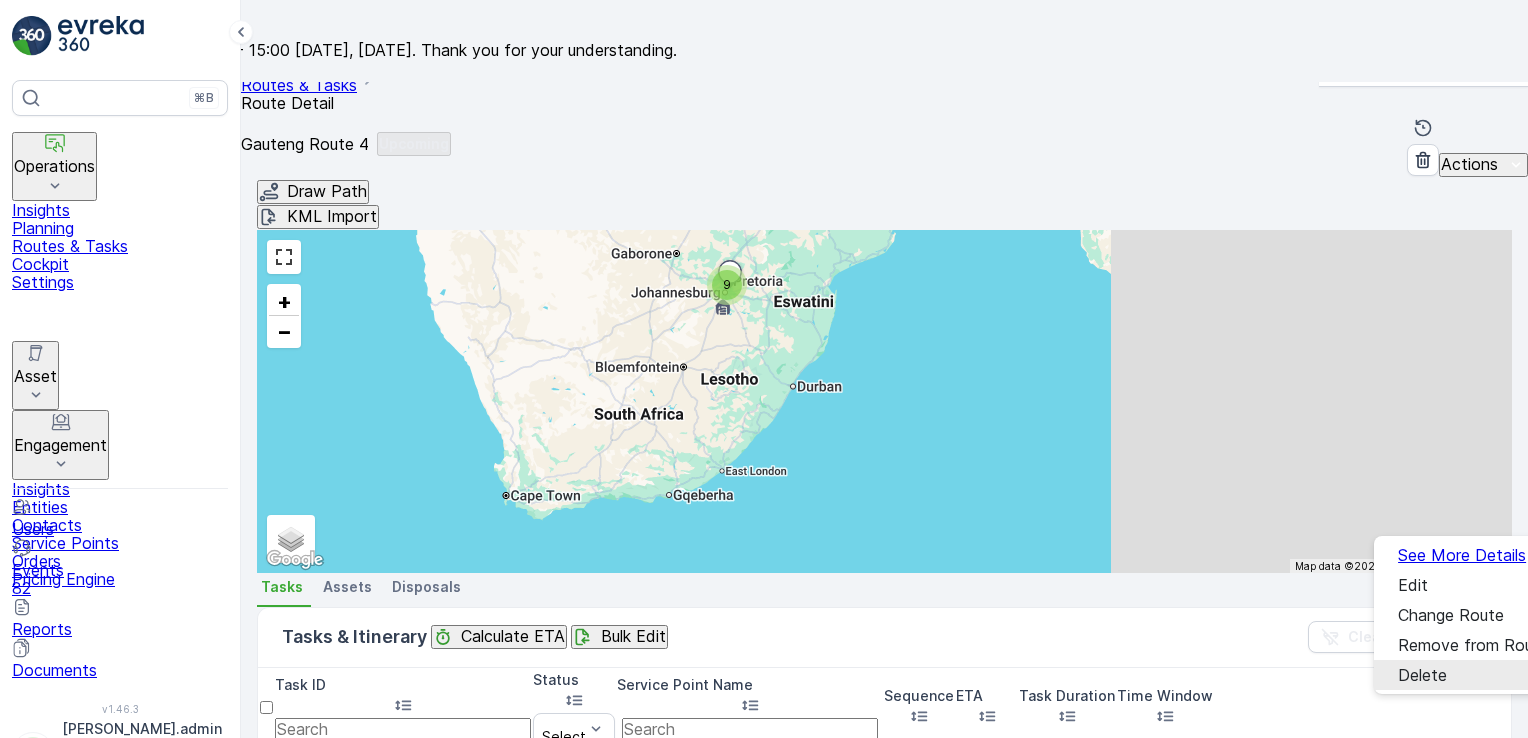 click on "Delete" at bounding box center (1422, 675) 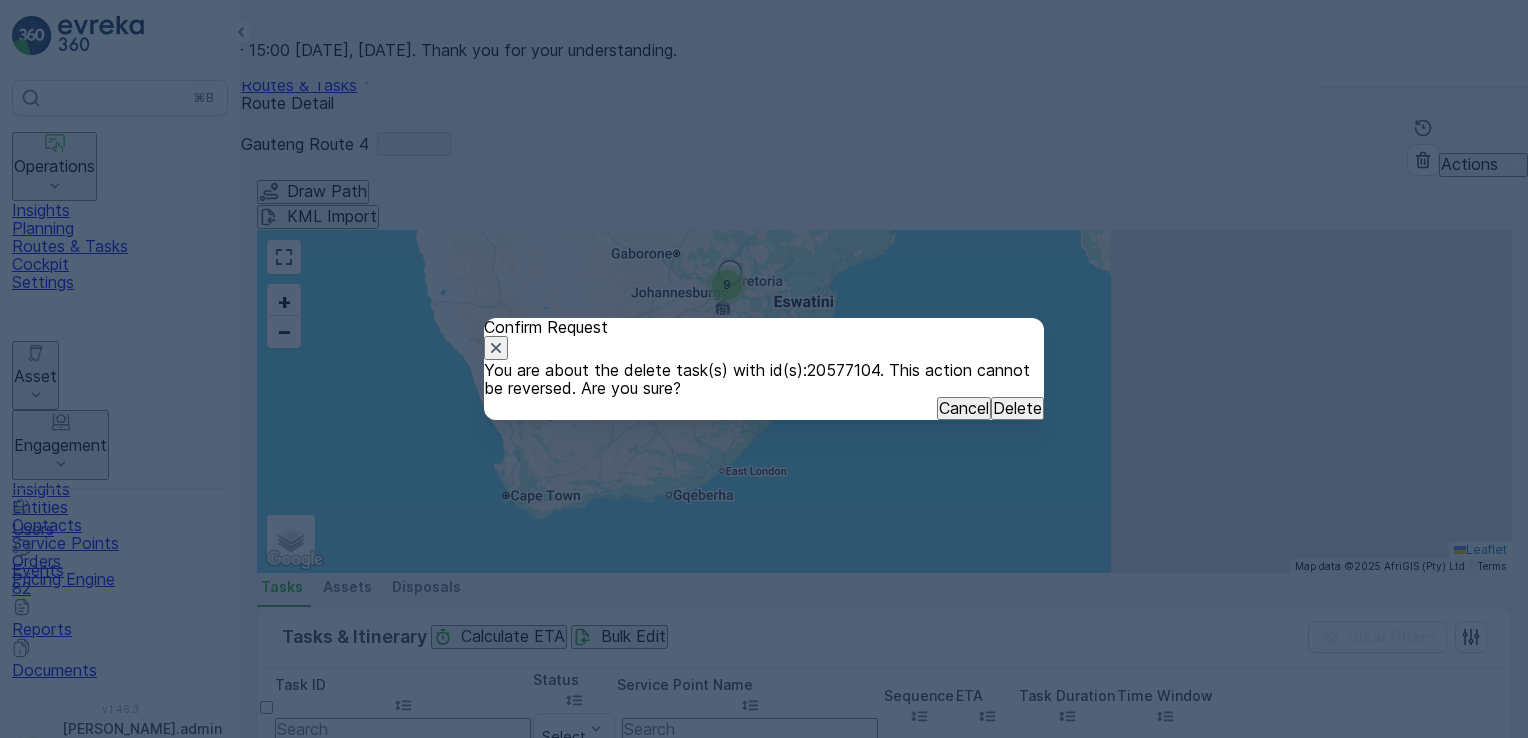 click on "Delete" at bounding box center [1017, 408] 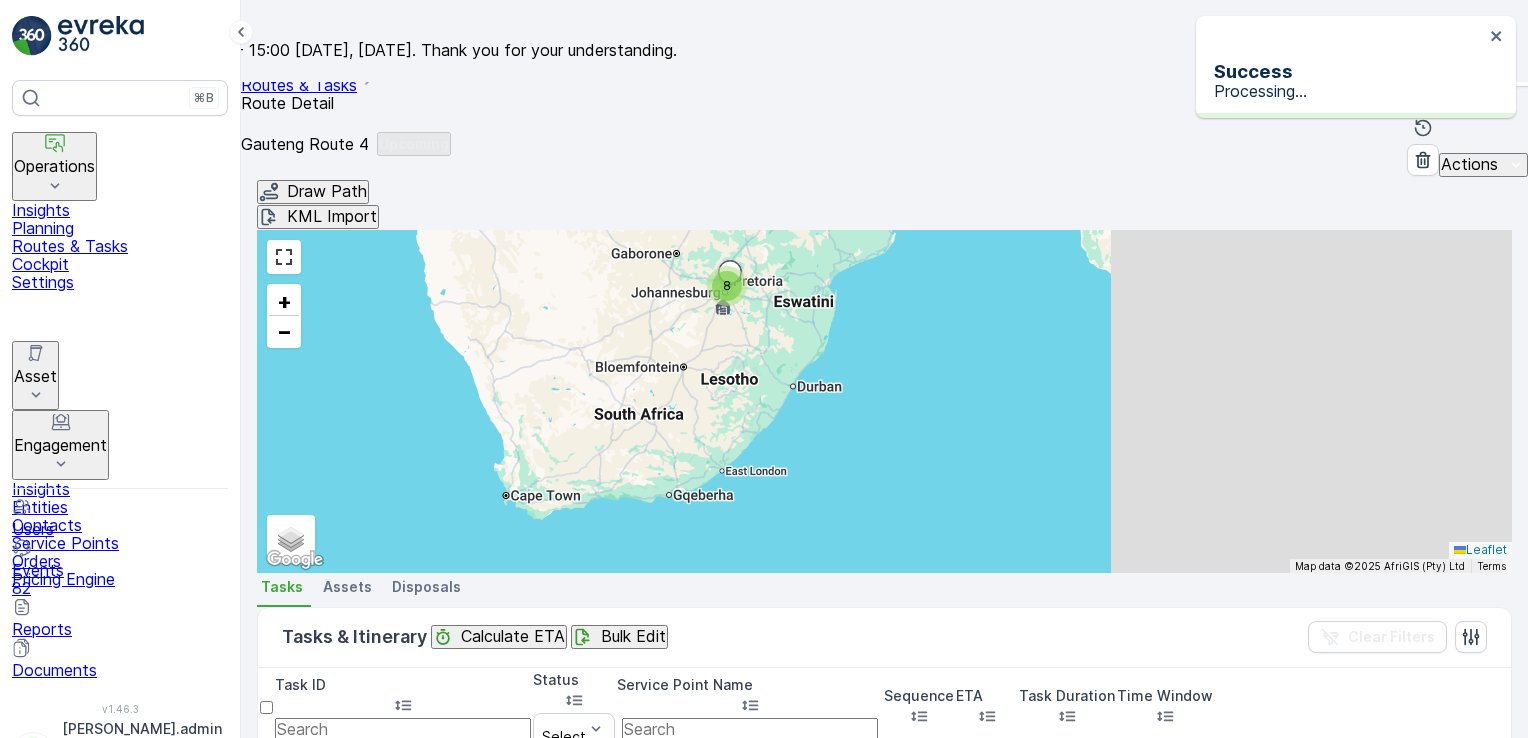 scroll, scrollTop: 460, scrollLeft: 0, axis: vertical 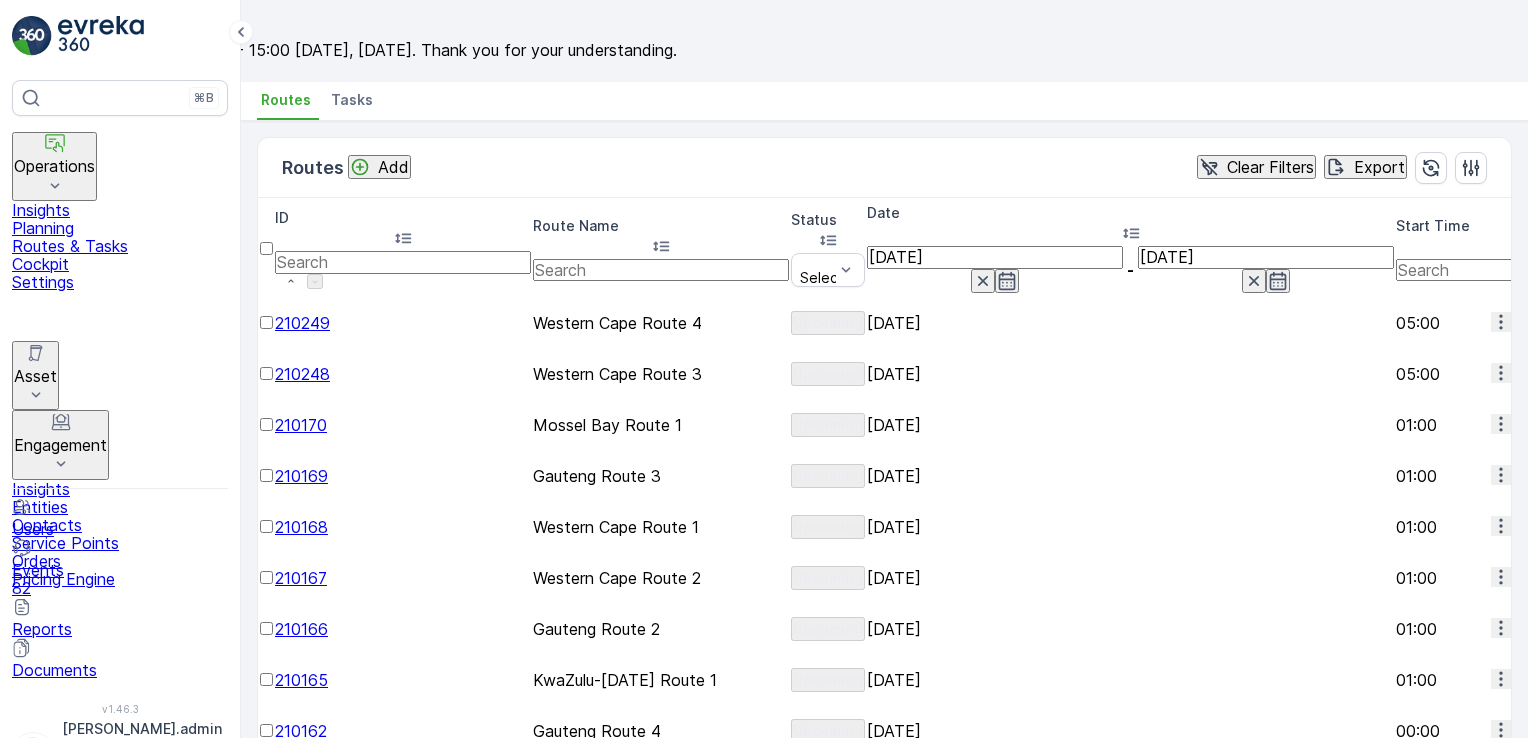 click at bounding box center (1501, 476) 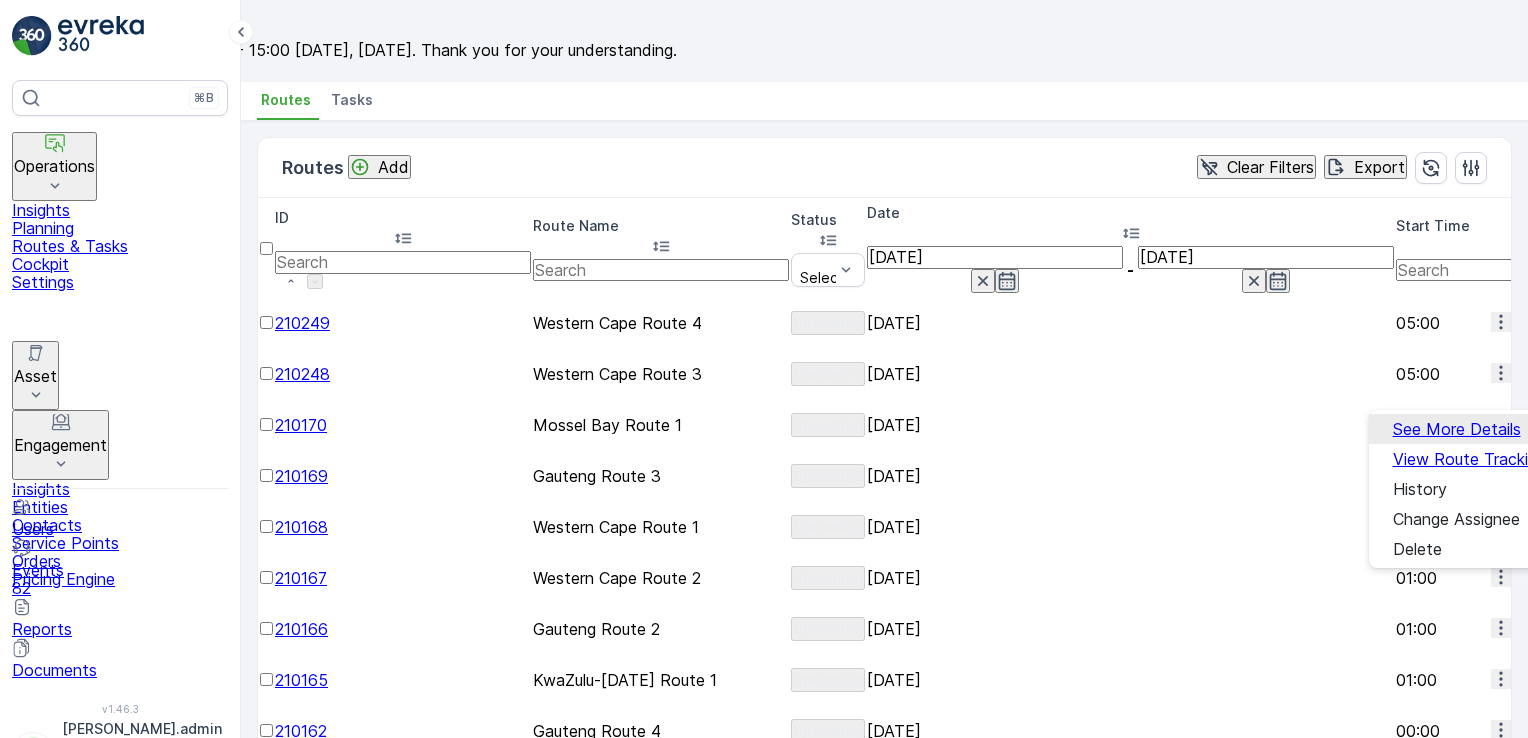 click on "See More Details" at bounding box center [1457, 429] 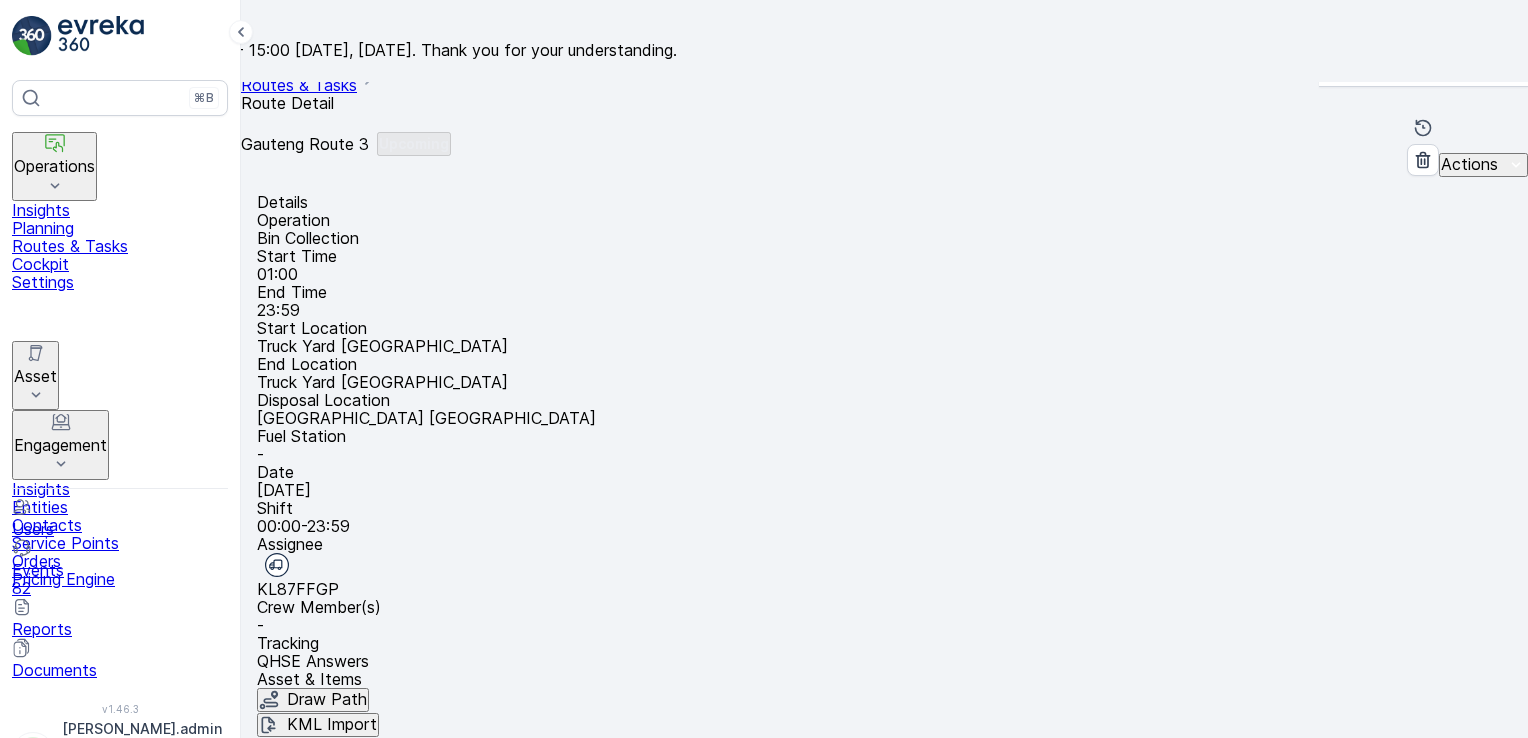 scroll, scrollTop: 604, scrollLeft: 0, axis: vertical 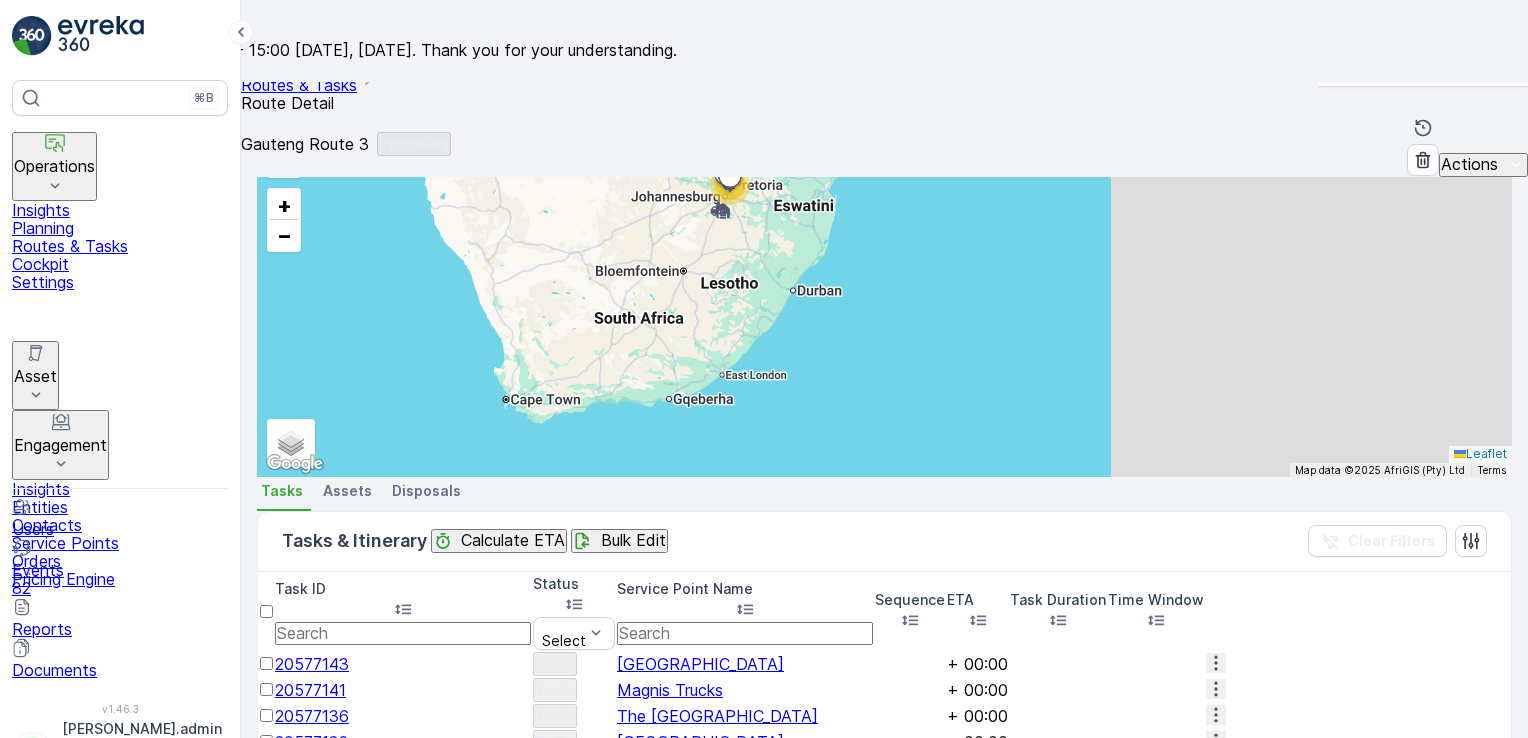 click at bounding box center [266, 907] 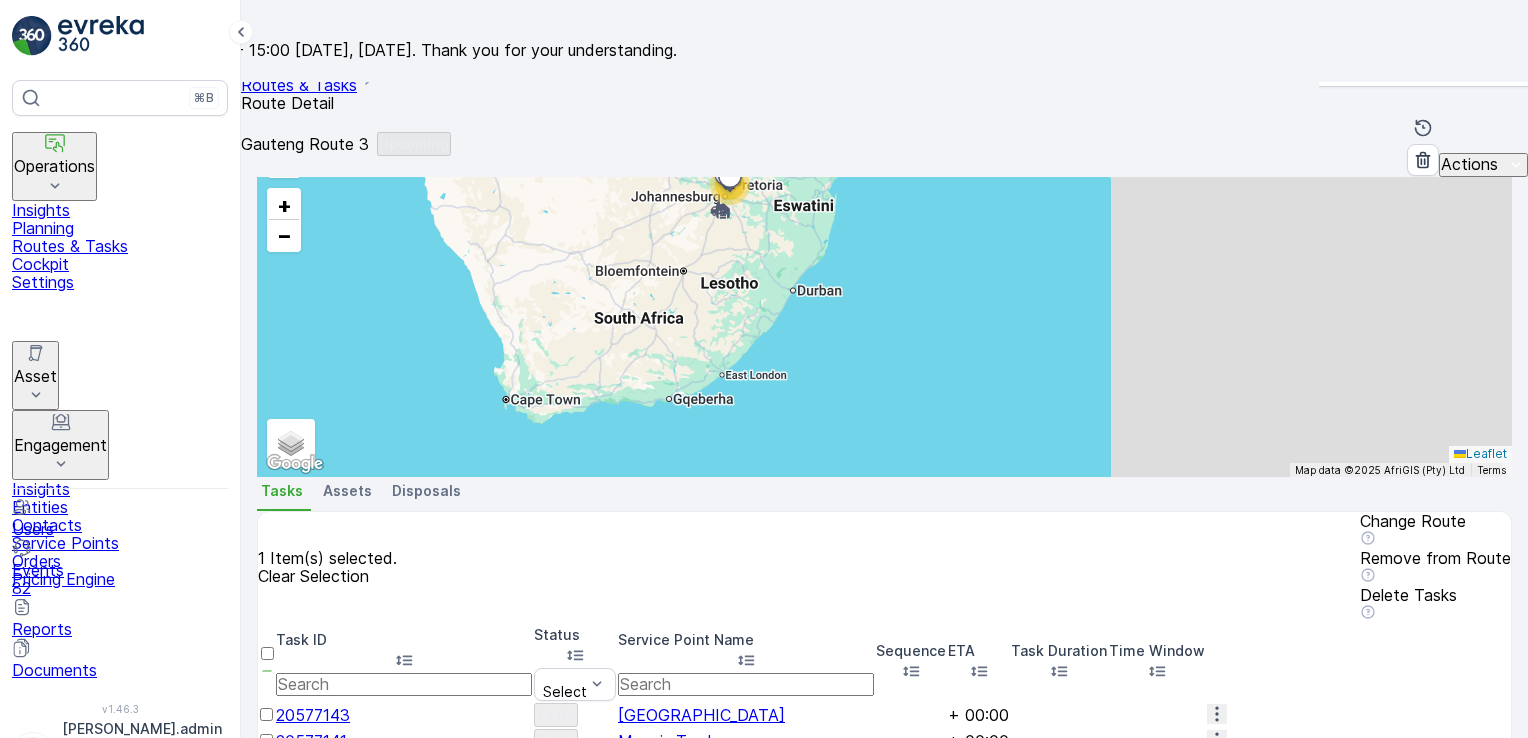 click at bounding box center (267, 996) 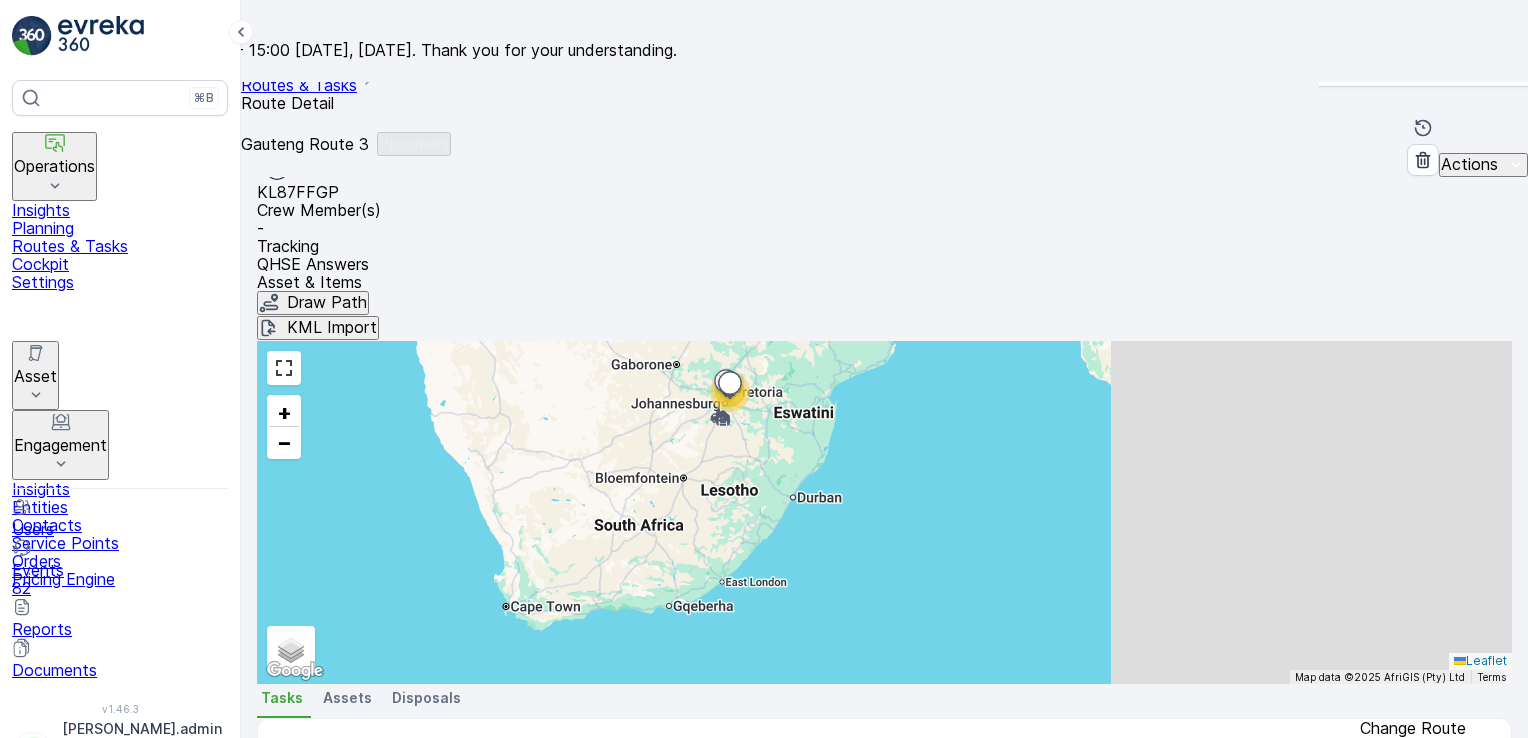 scroll, scrollTop: 284, scrollLeft: 0, axis: vertical 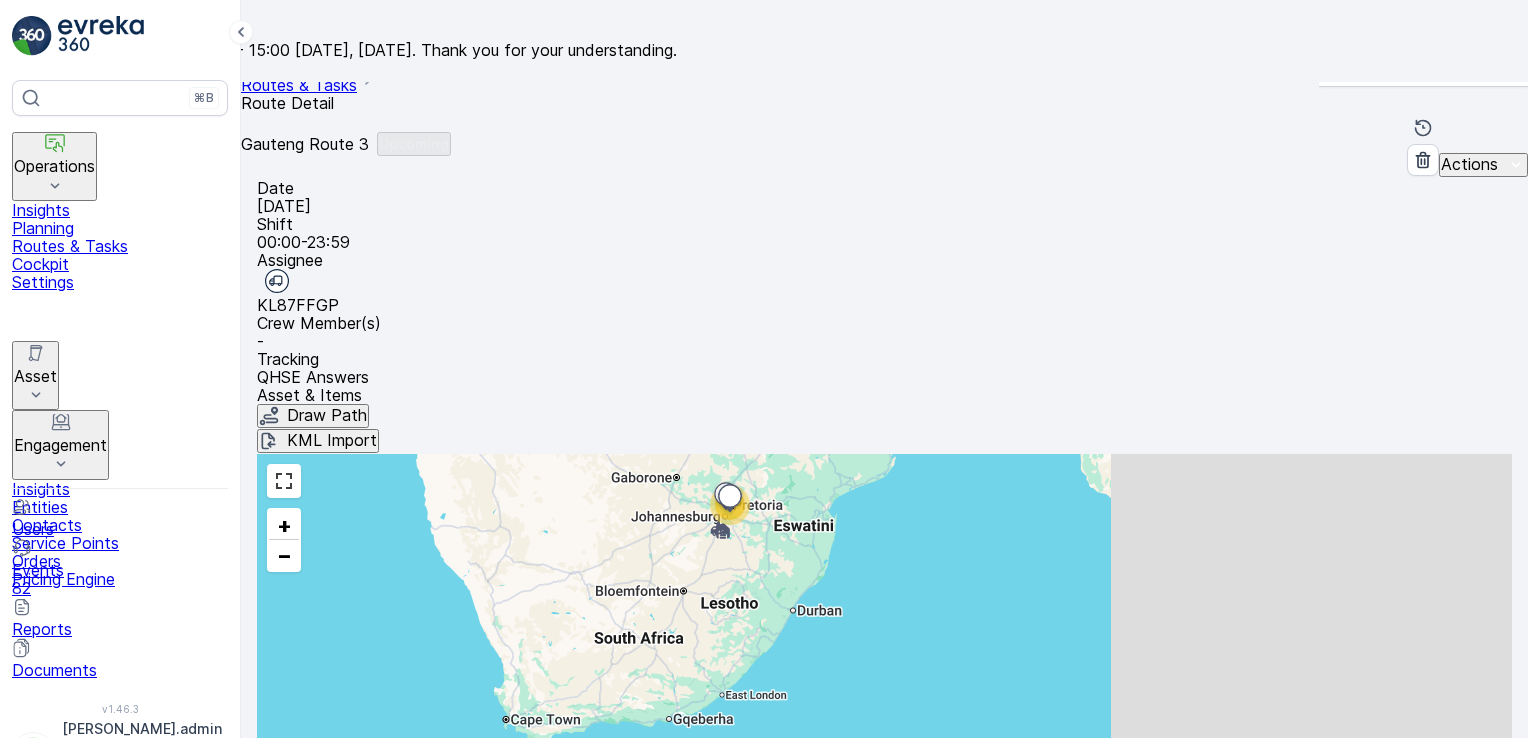 click on "Change Route" at bounding box center [1435, 841] 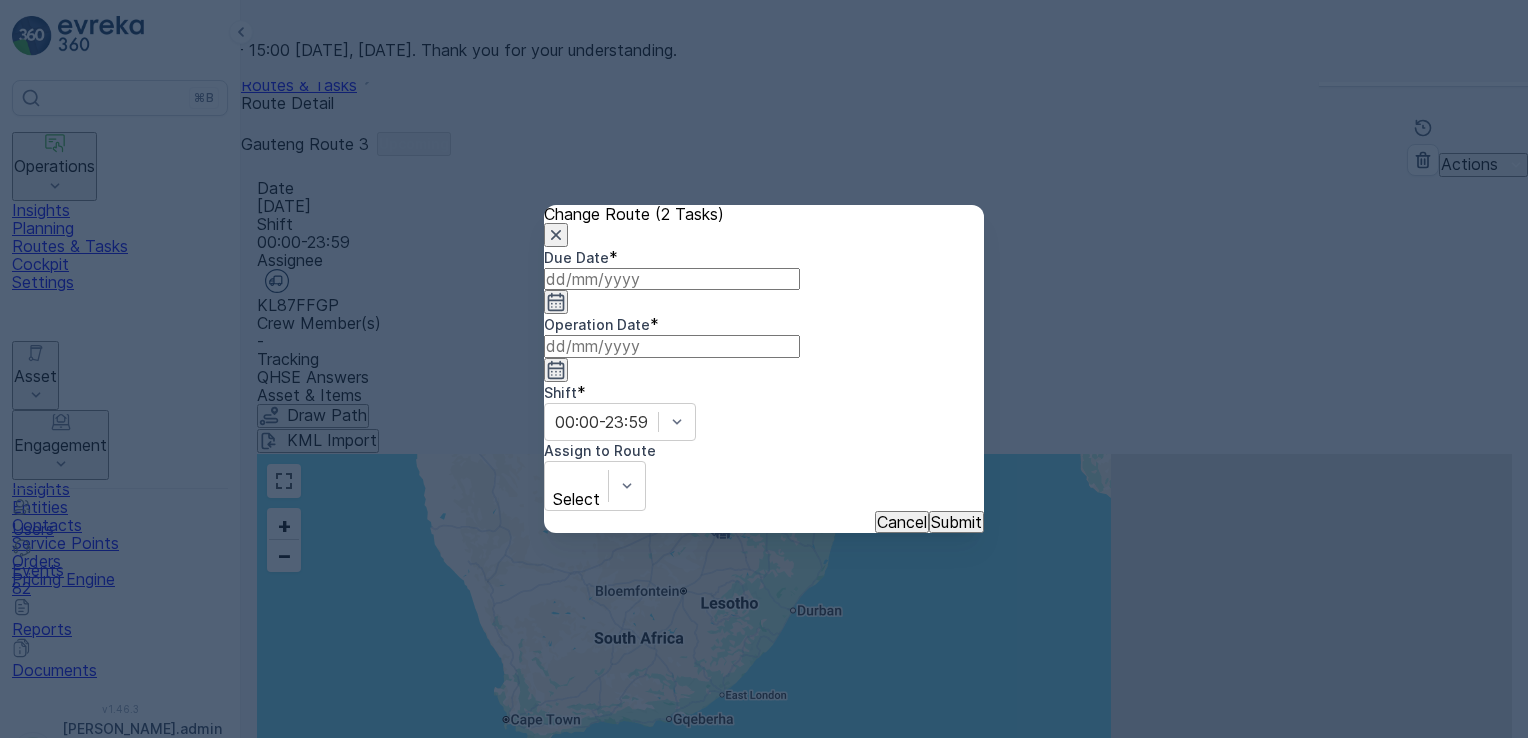 click at bounding box center [672, 279] 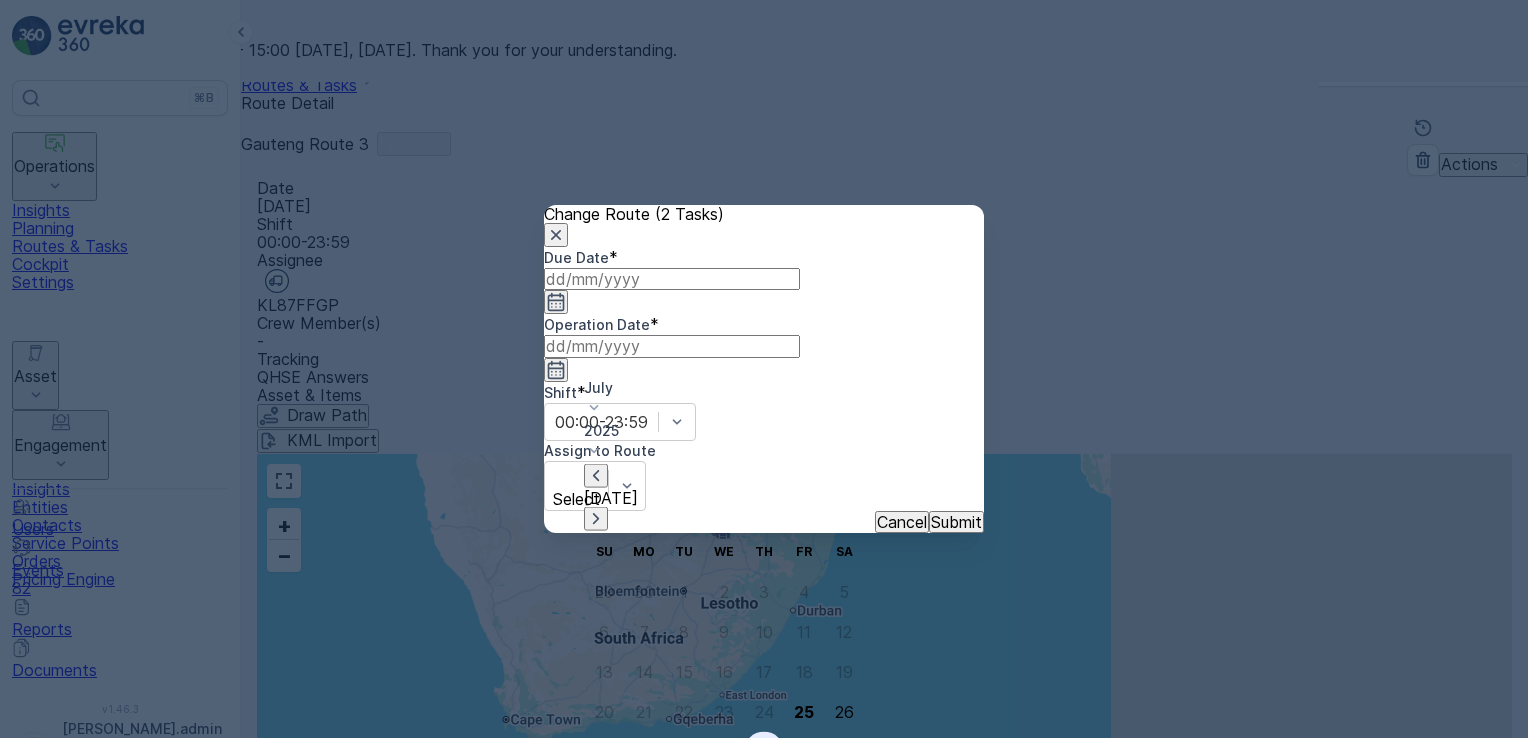 click on "31" at bounding box center [764, 752] 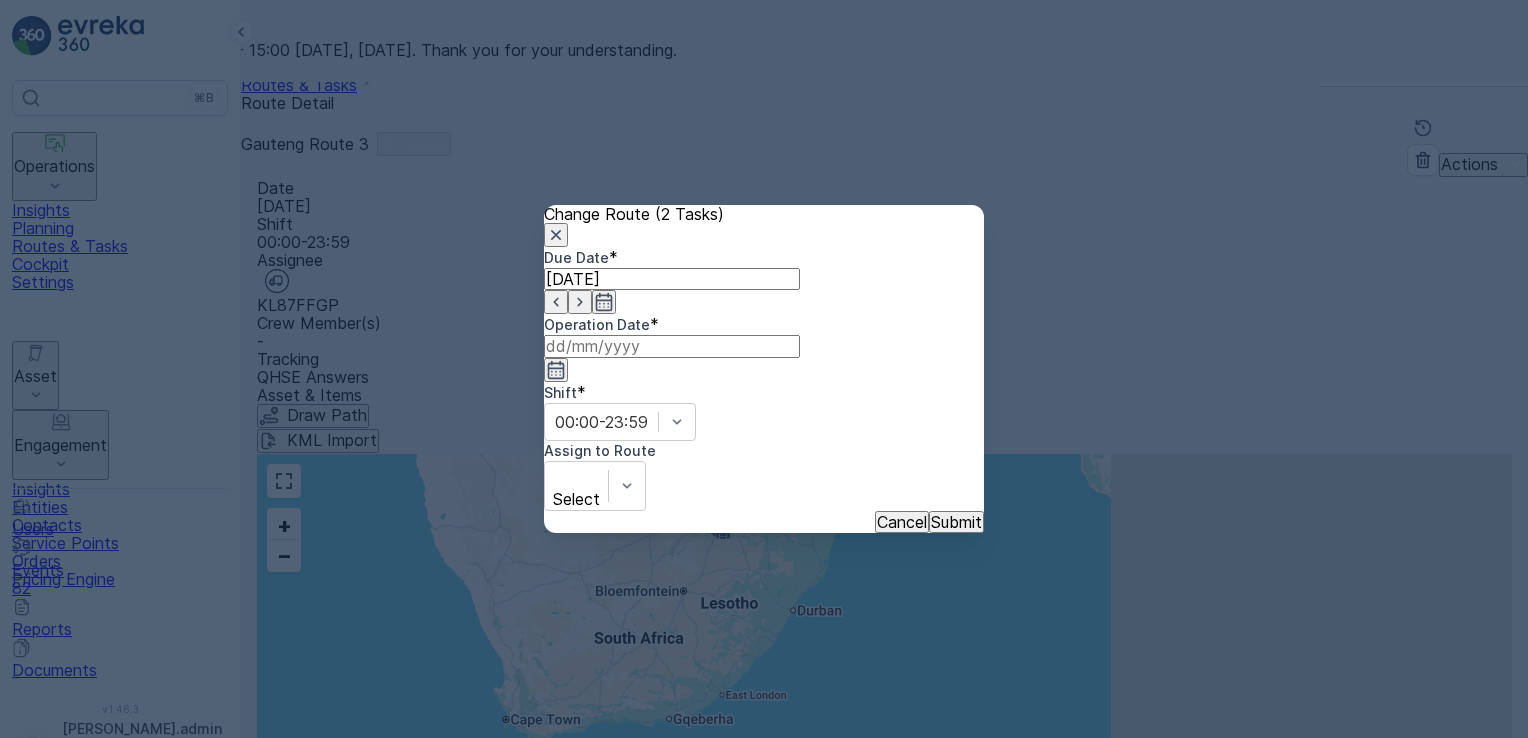 click at bounding box center [672, 346] 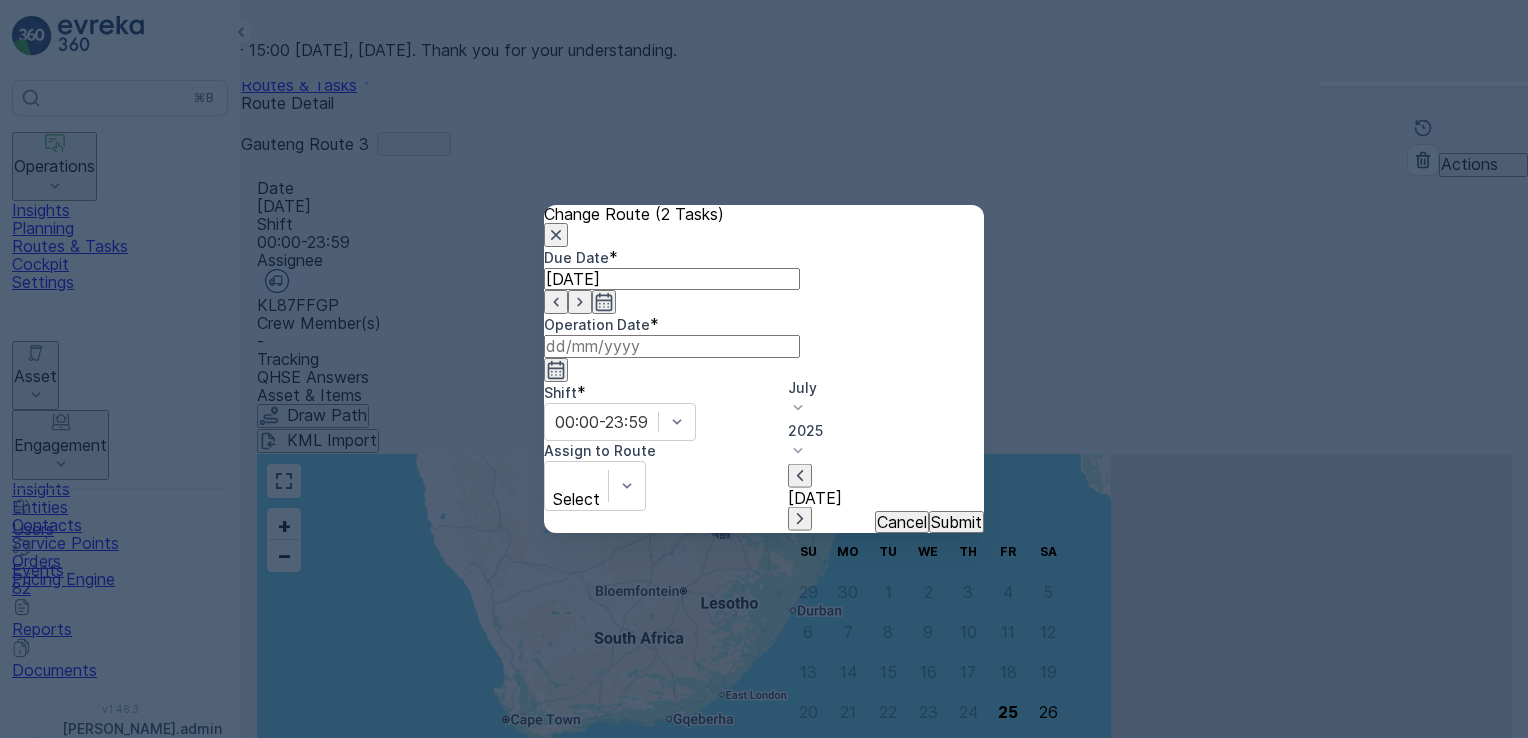 click on "31" at bounding box center [968, 752] 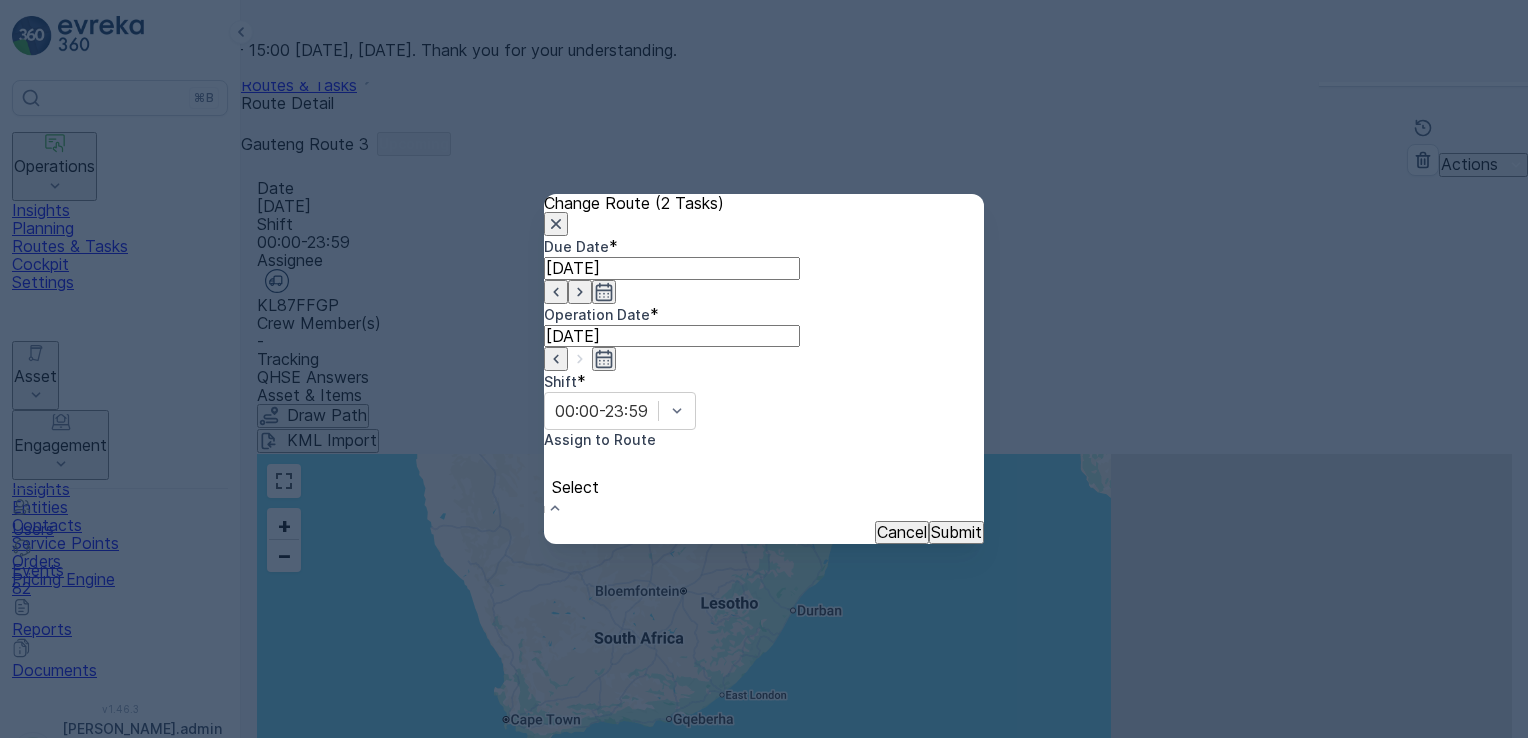 scroll, scrollTop: 424, scrollLeft: 0, axis: vertical 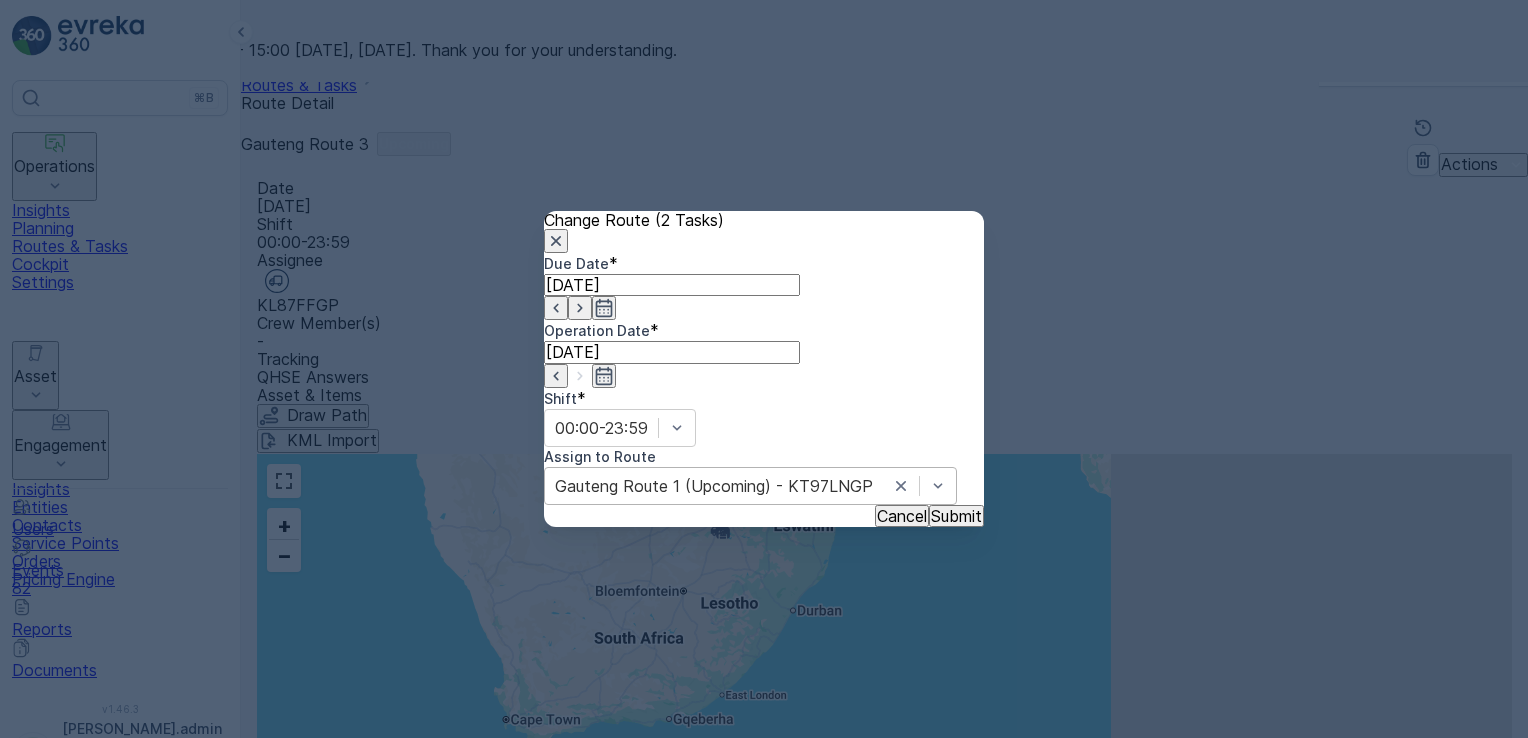 click on "Submit" at bounding box center (956, 516) 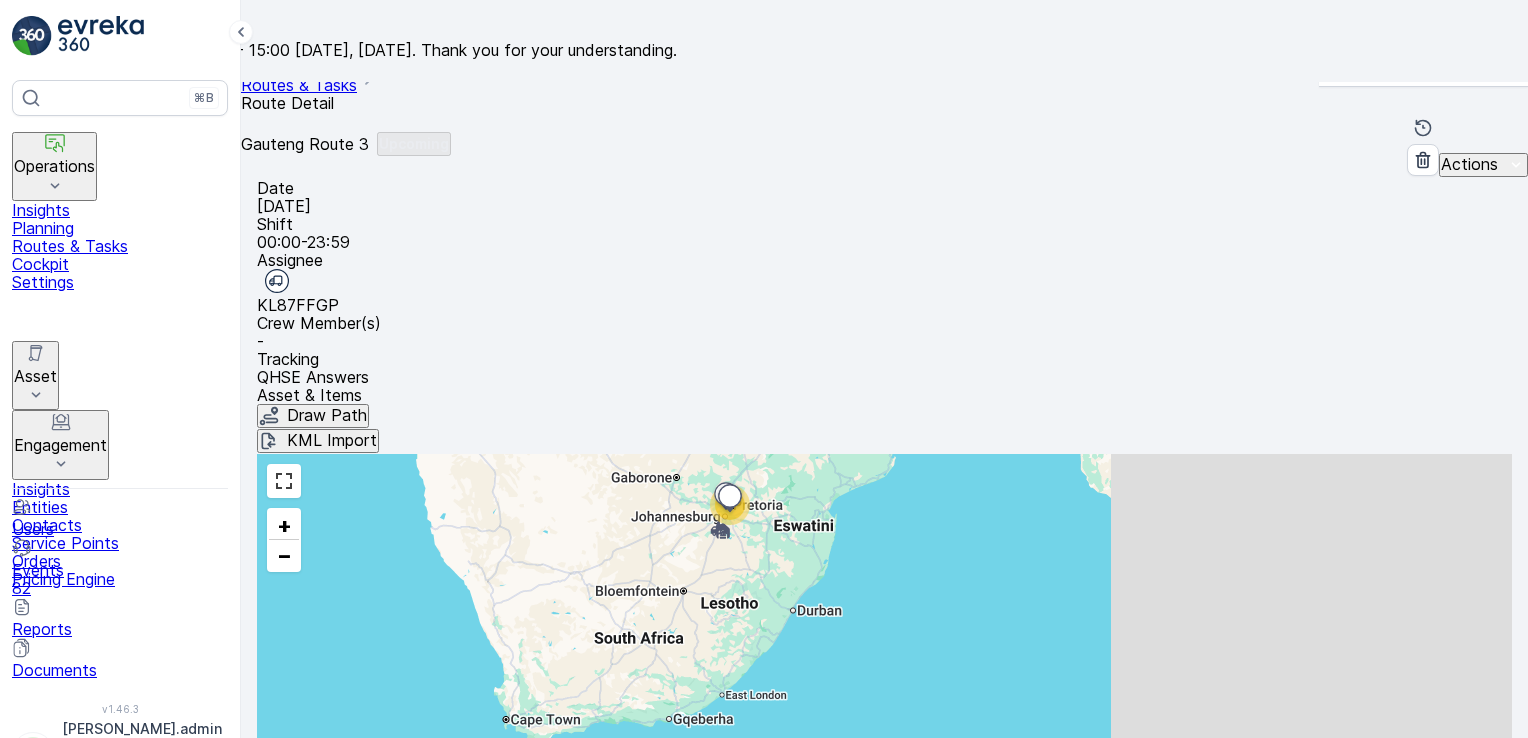 scroll, scrollTop: 508, scrollLeft: 0, axis: vertical 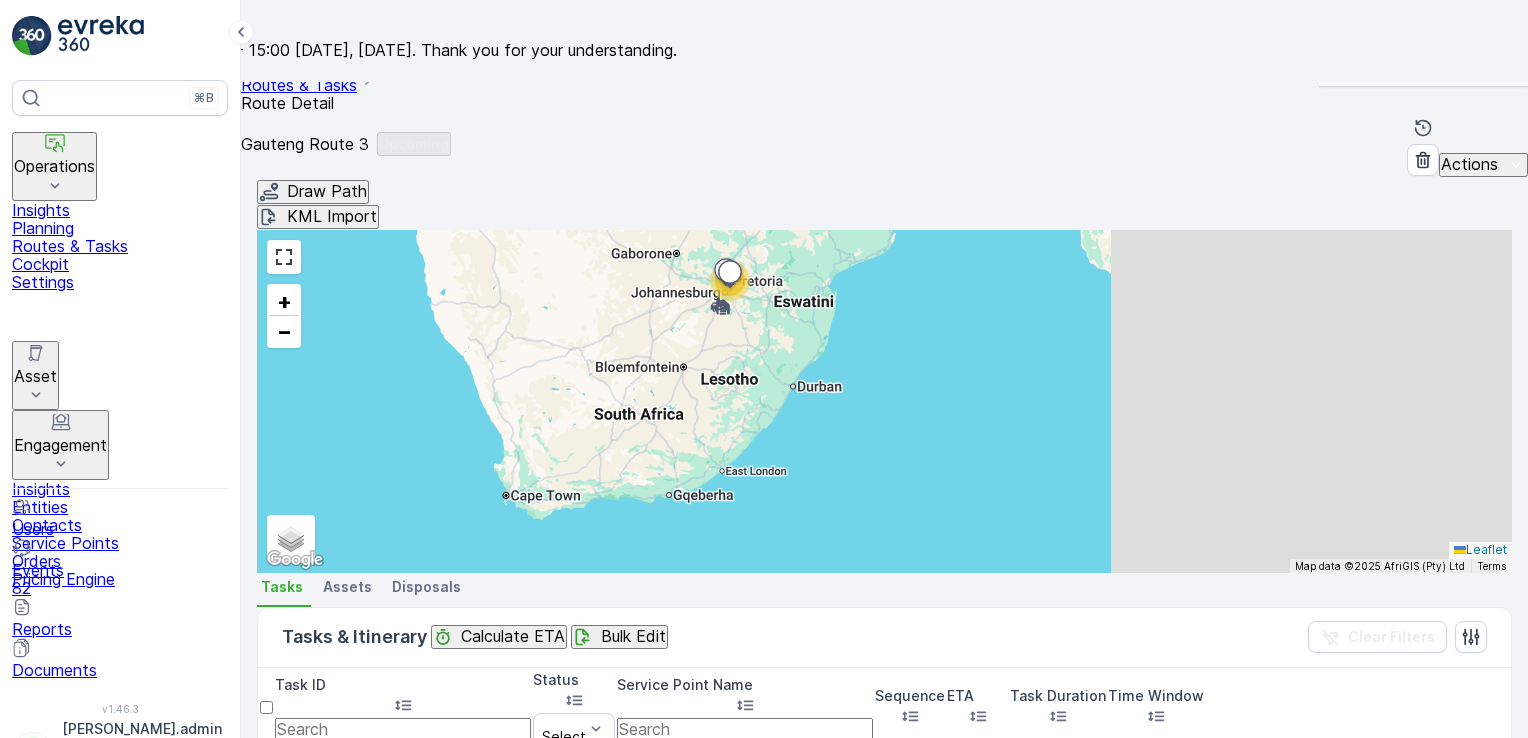 click on "Routes & Tasks" at bounding box center [120, 246] 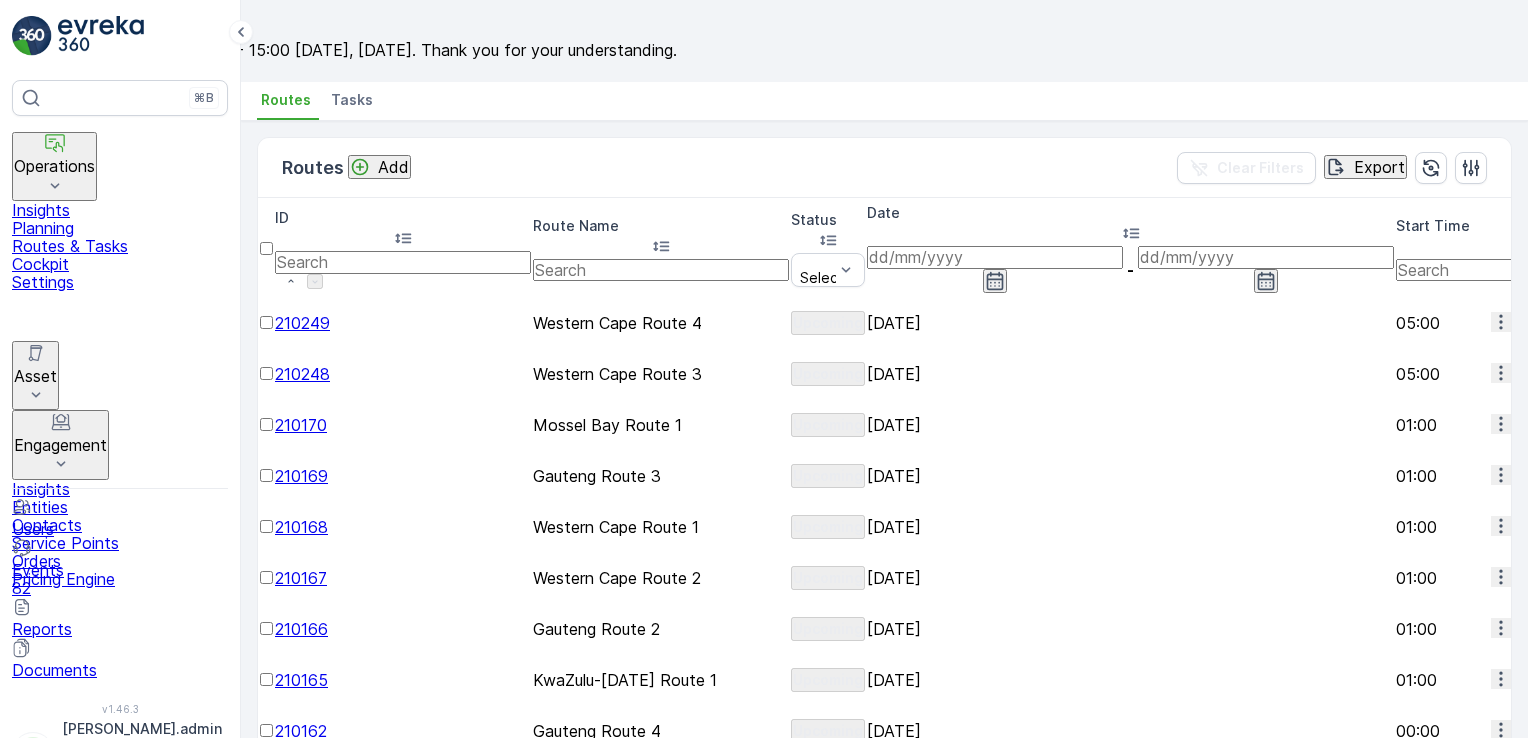 click at bounding box center (995, 257) 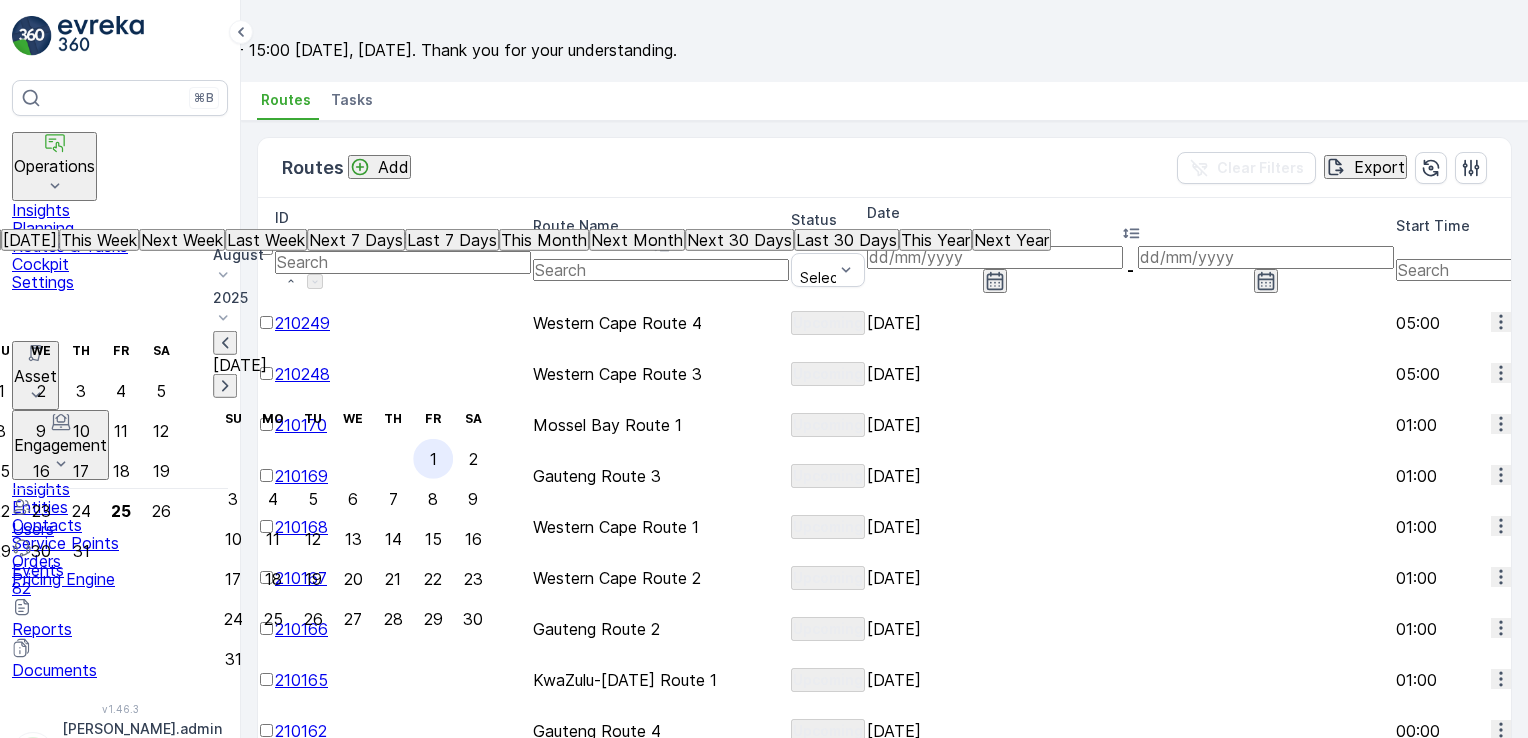click on "1" at bounding box center [433, 459] 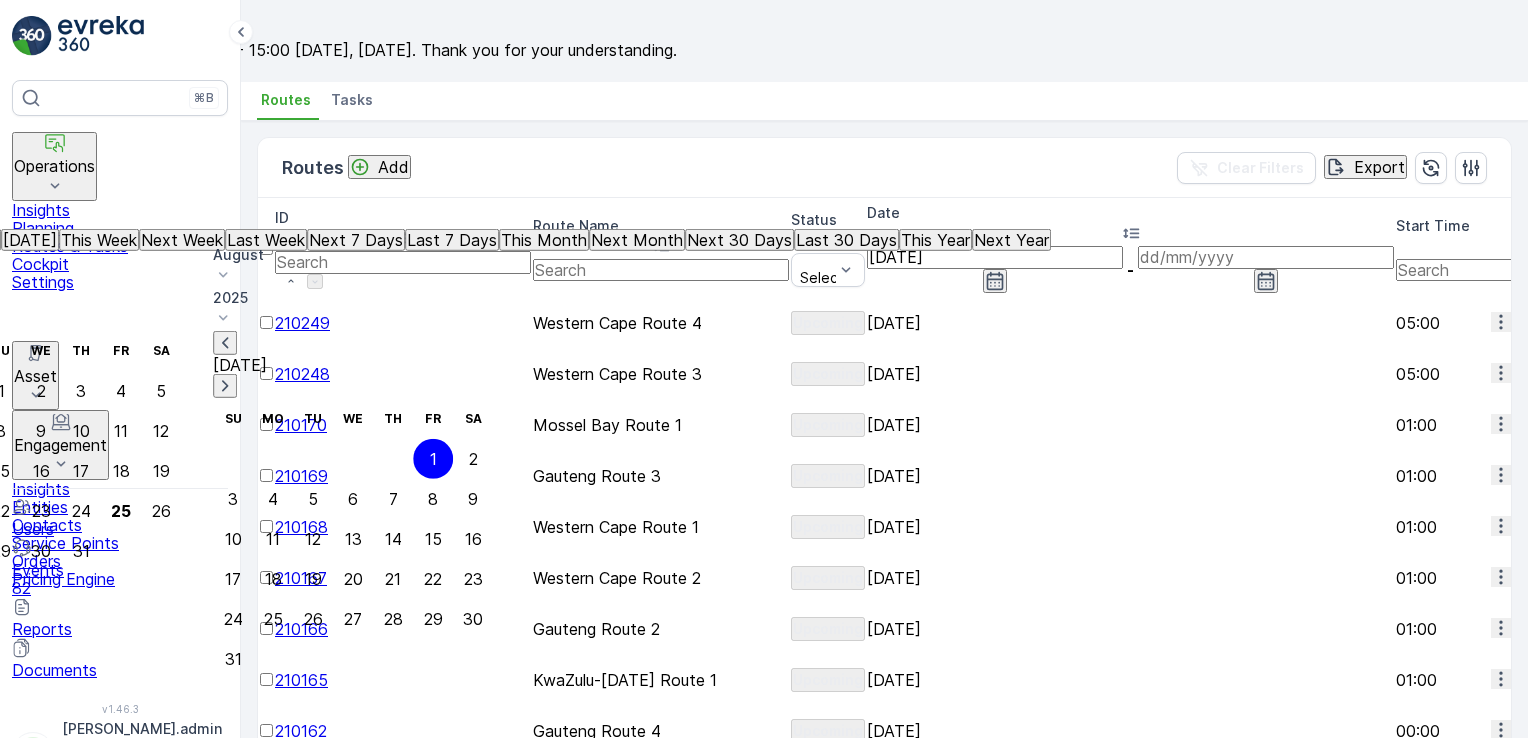 click on "1" at bounding box center [433, 459] 